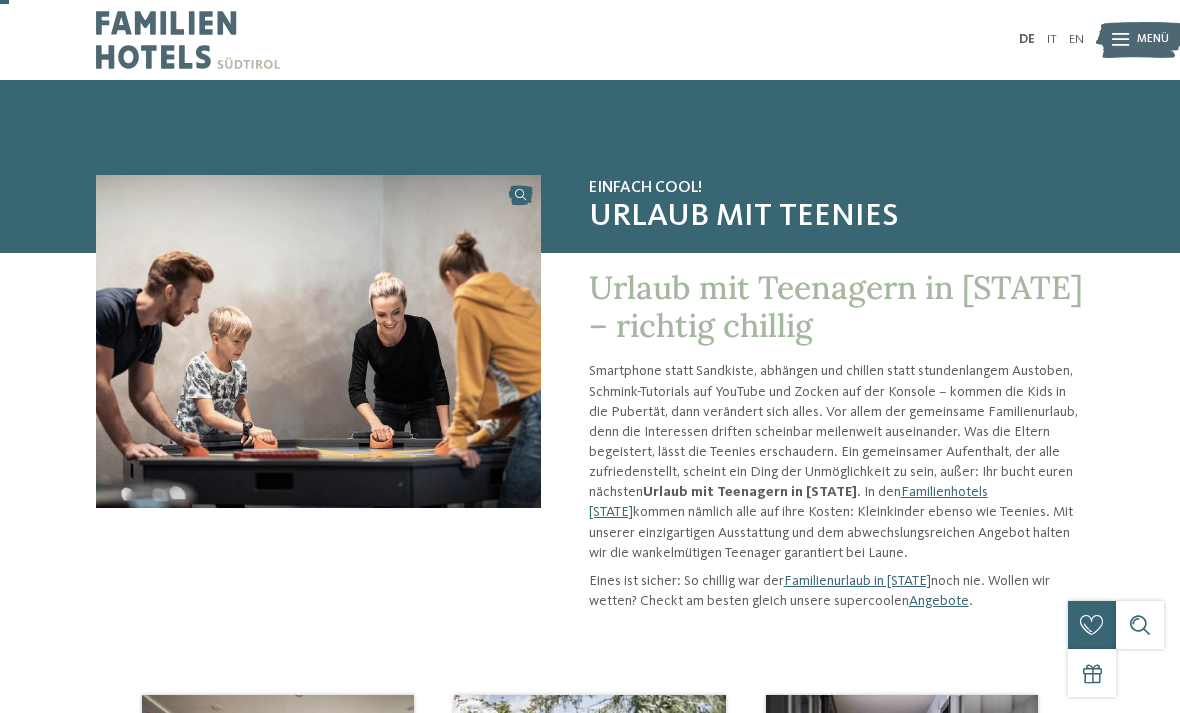 scroll, scrollTop: 73, scrollLeft: 0, axis: vertical 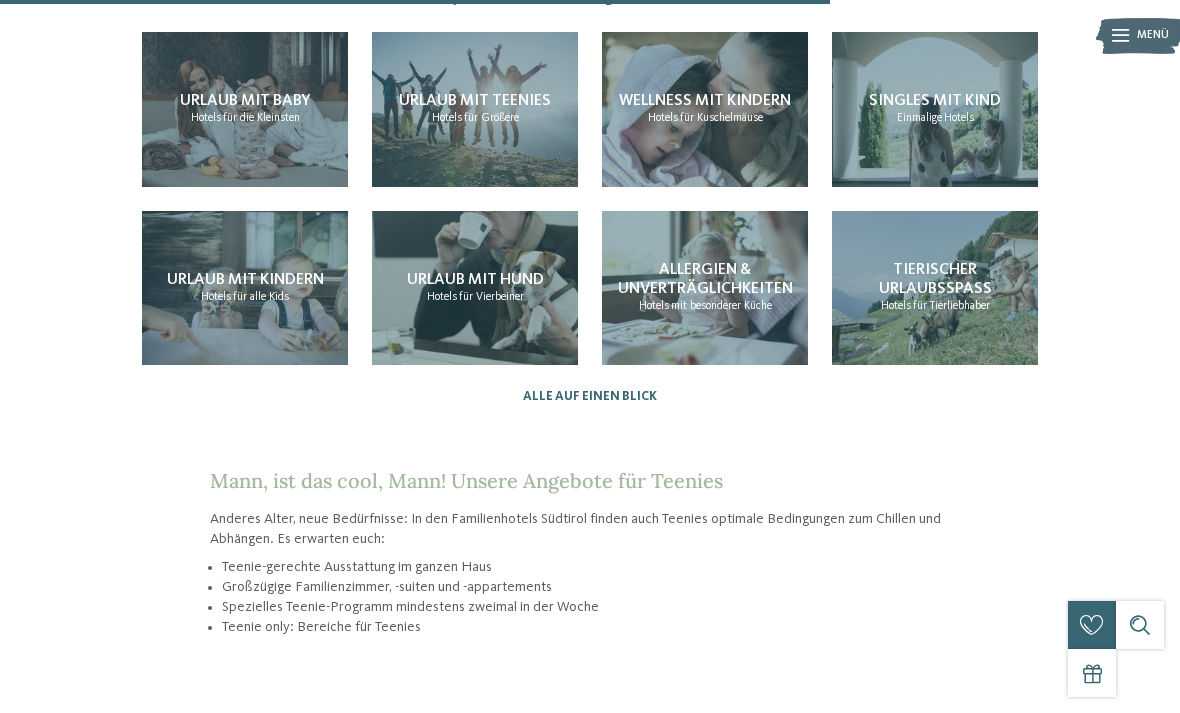 click on "Urlaub mit Teenies
Hotels    für Größere" at bounding box center [475, 109] 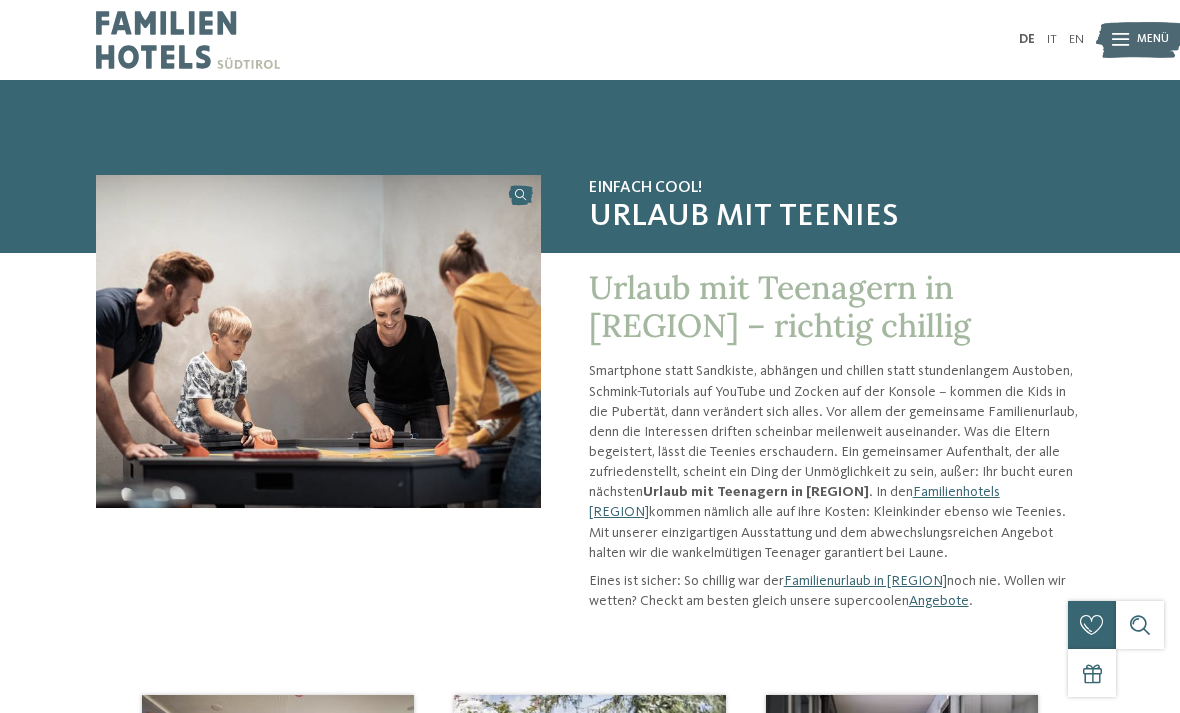 scroll, scrollTop: 0, scrollLeft: 0, axis: both 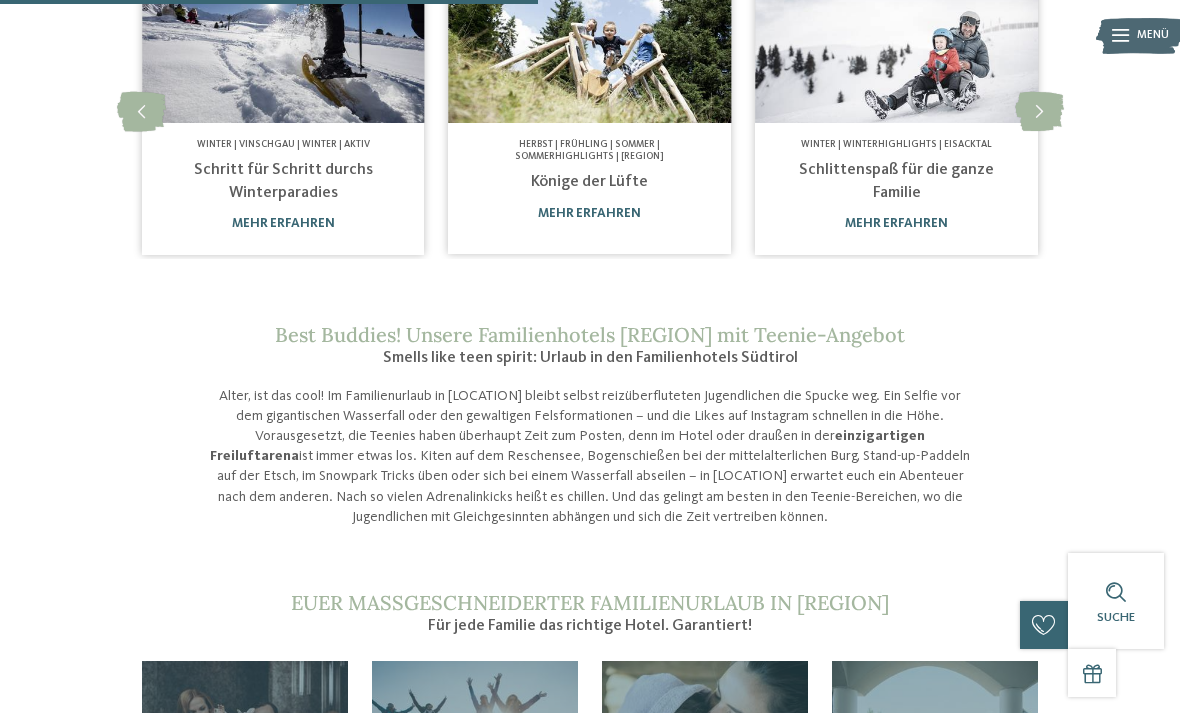 click on "Schritt für Schritt durchs Winterparadies" at bounding box center (283, 181) 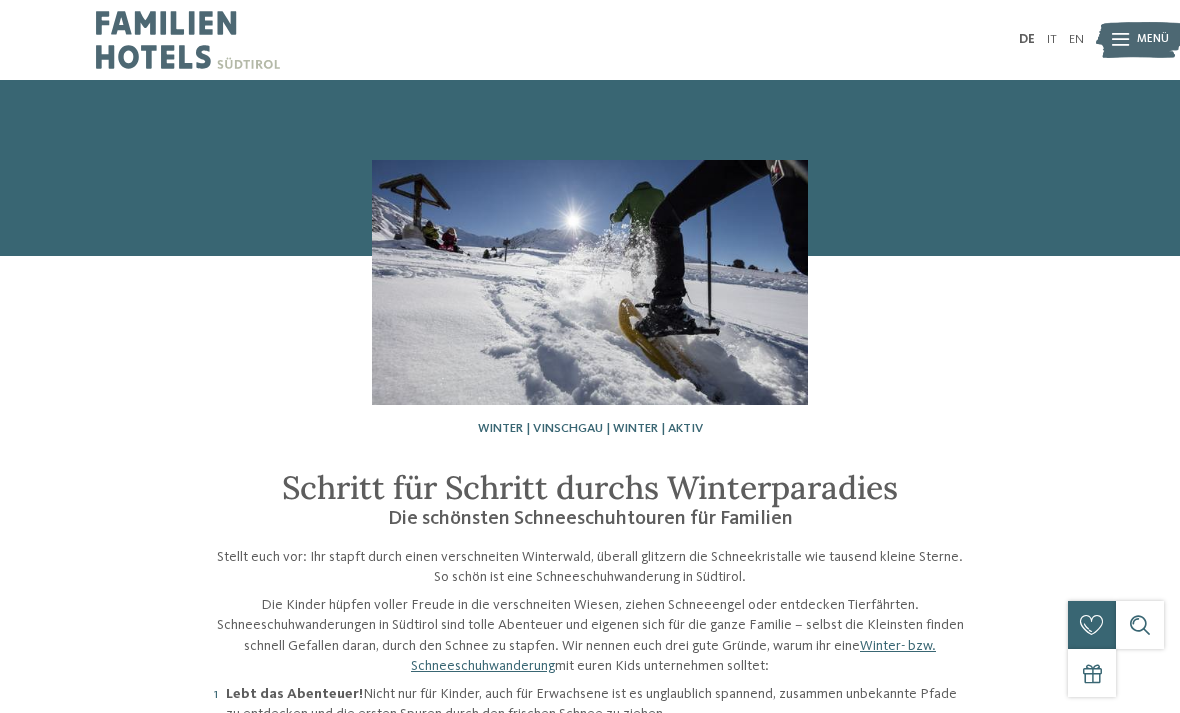 scroll, scrollTop: 0, scrollLeft: 0, axis: both 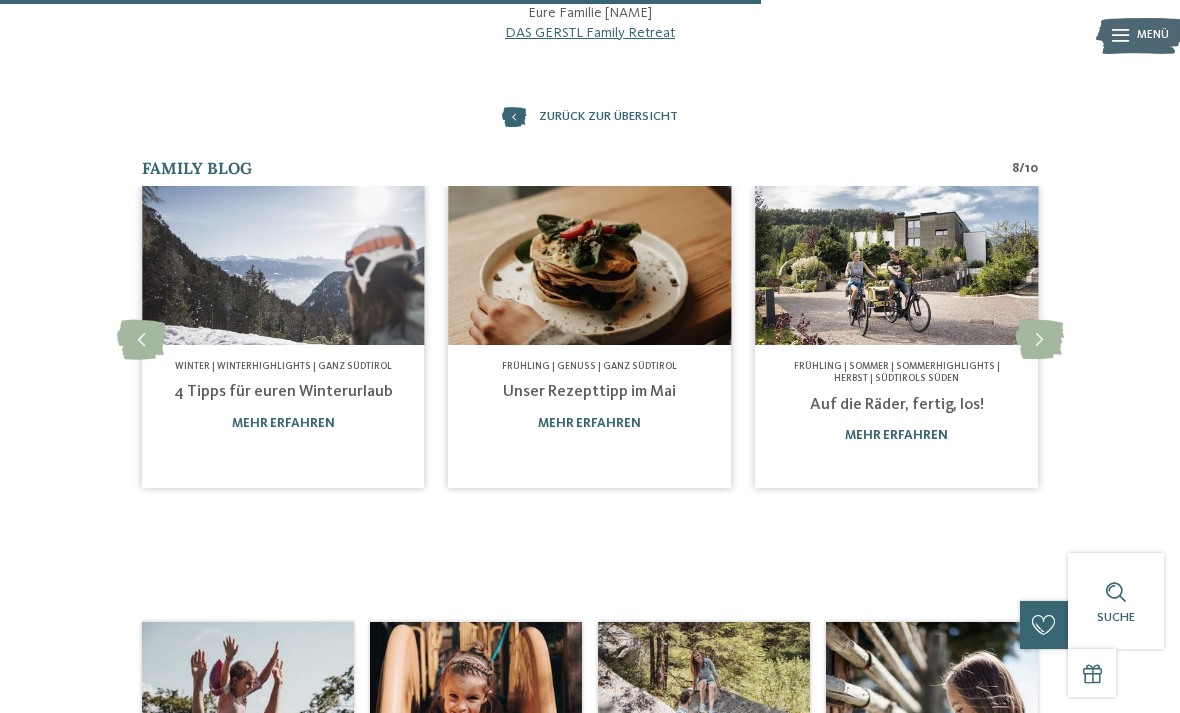 click on "4 Tipps für euren Winterurlaub" at bounding box center (283, 392) 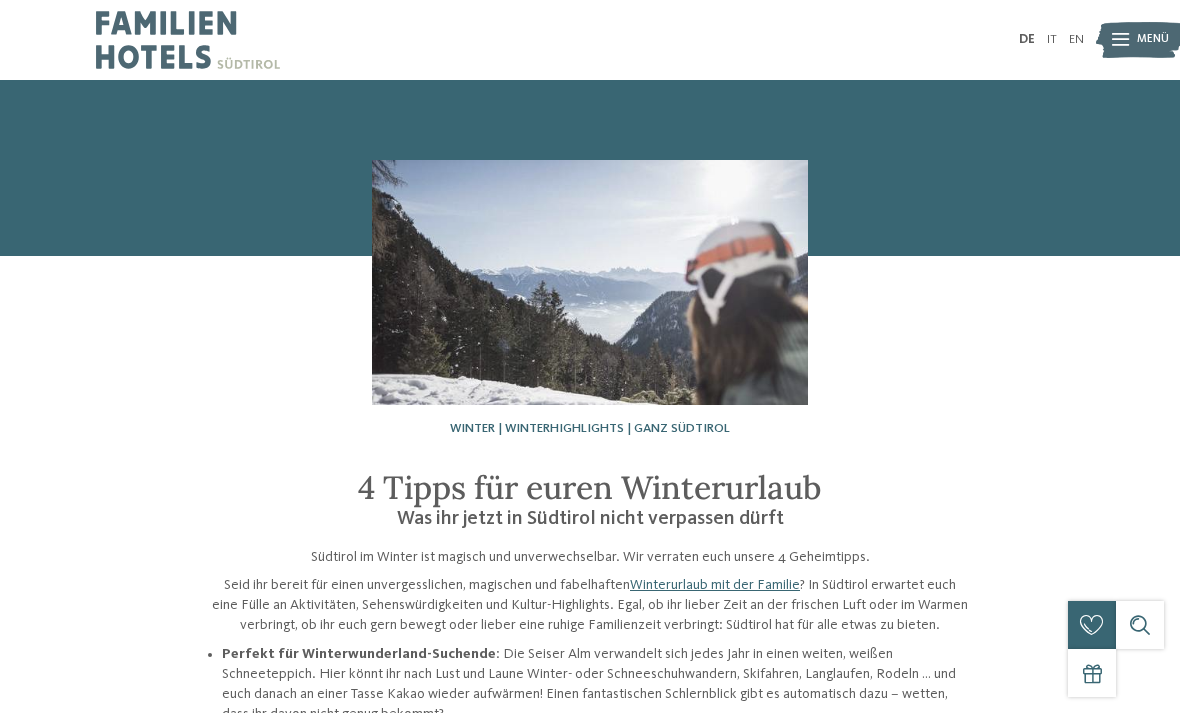 scroll, scrollTop: 0, scrollLeft: 0, axis: both 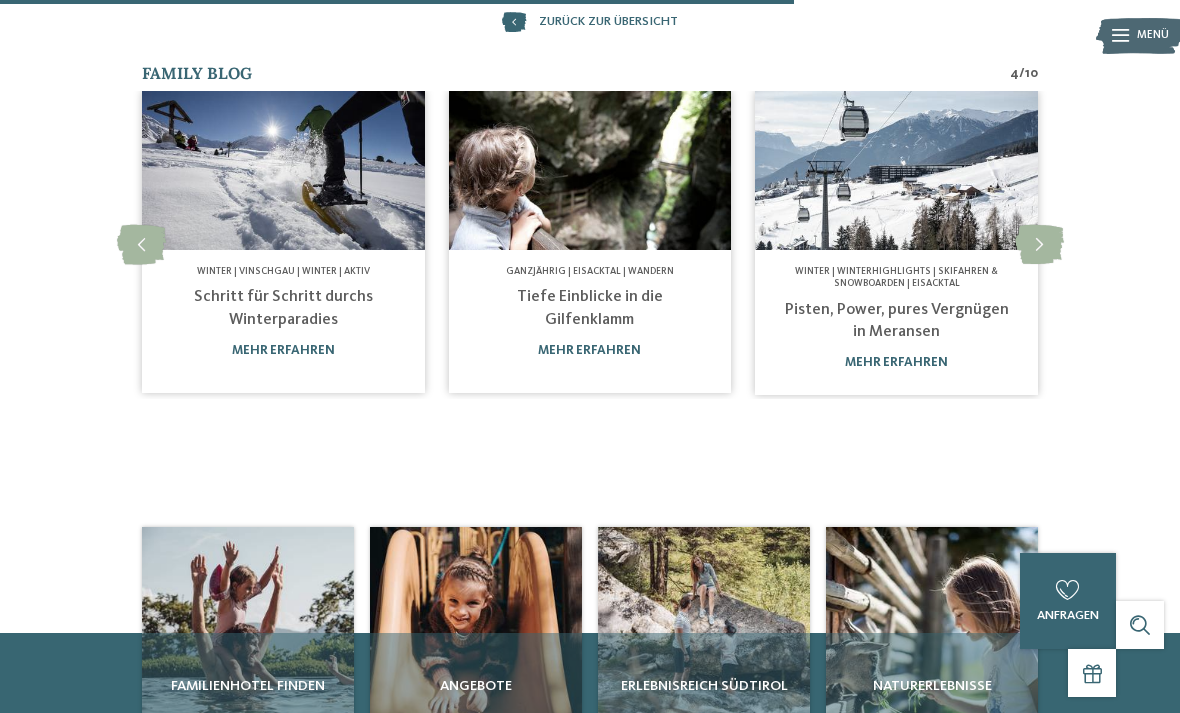 click at bounding box center [1039, 245] 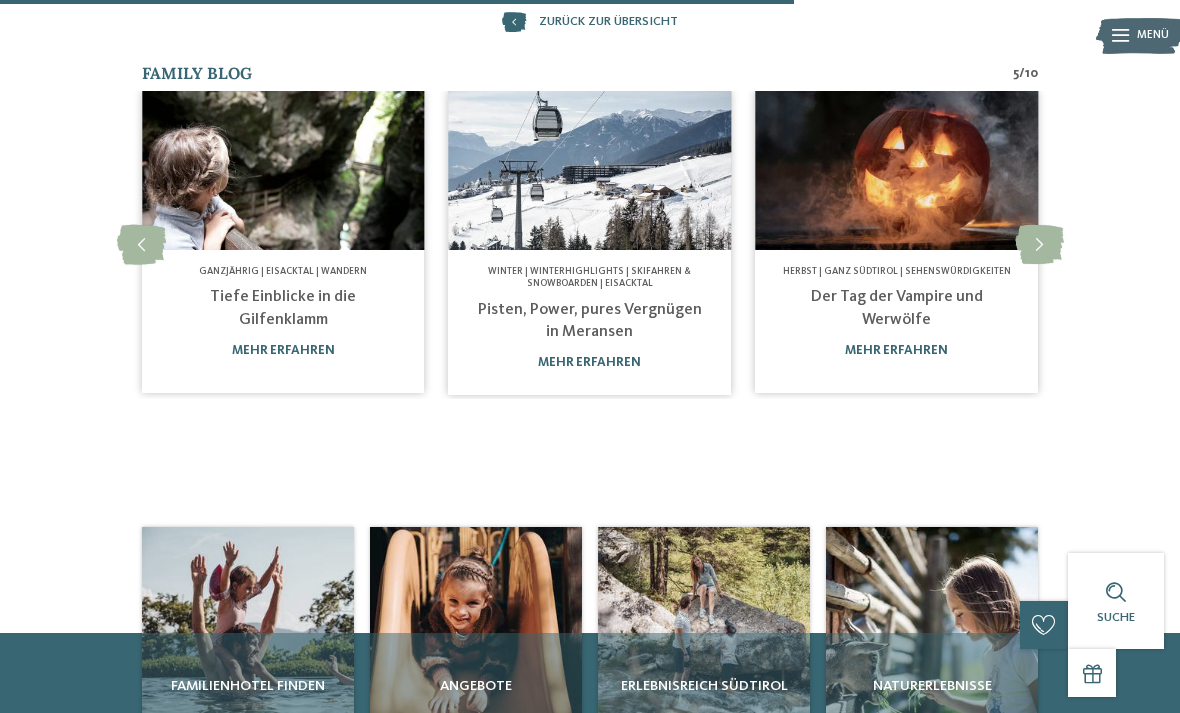click on "Pisten, Power, pures Vergnügen in Meransen" at bounding box center (590, 321) 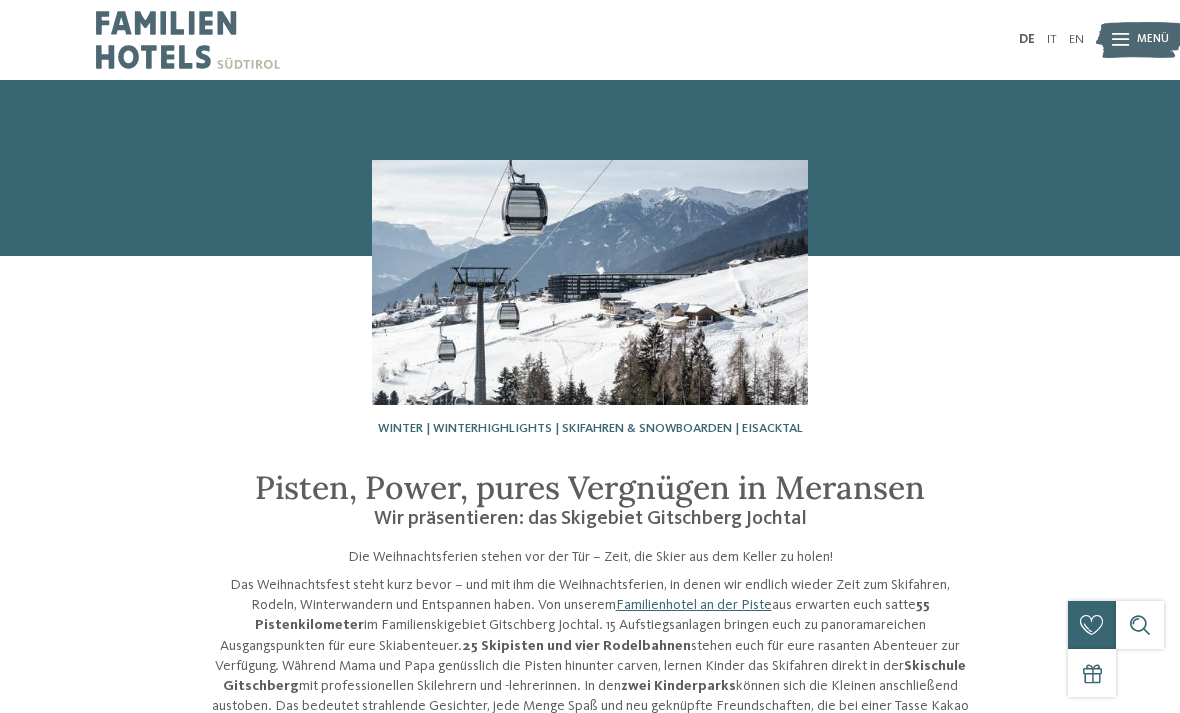 scroll, scrollTop: 32, scrollLeft: 0, axis: vertical 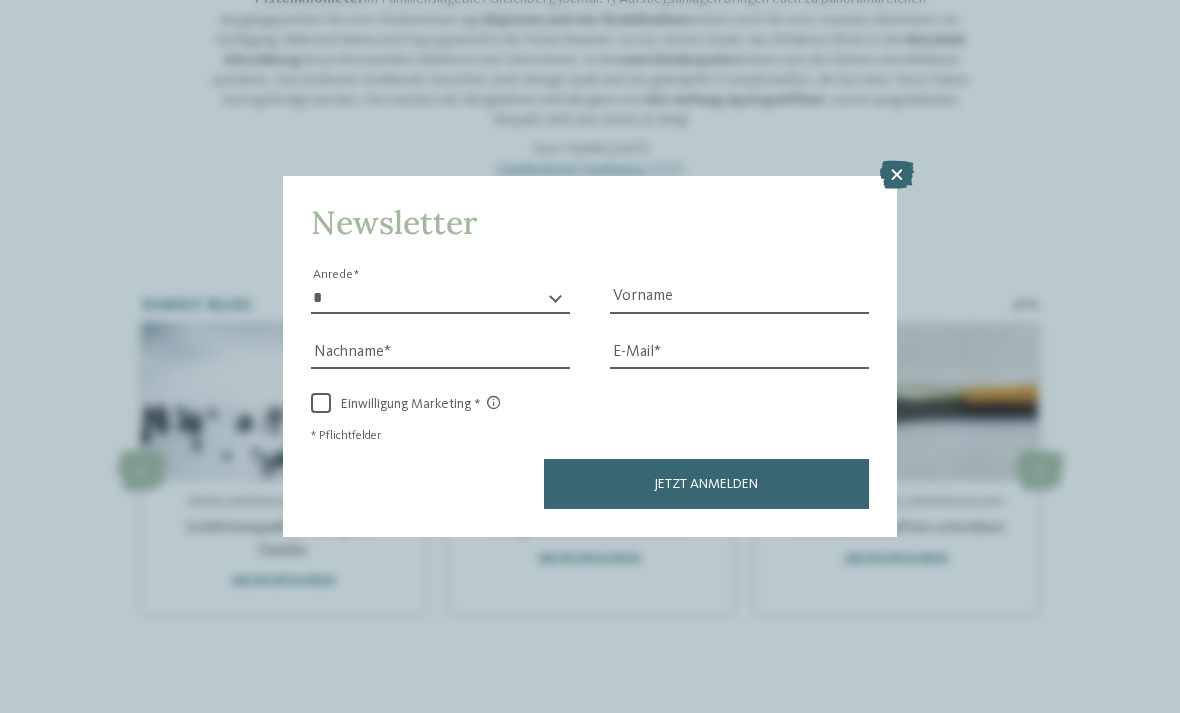 click at bounding box center [897, 175] 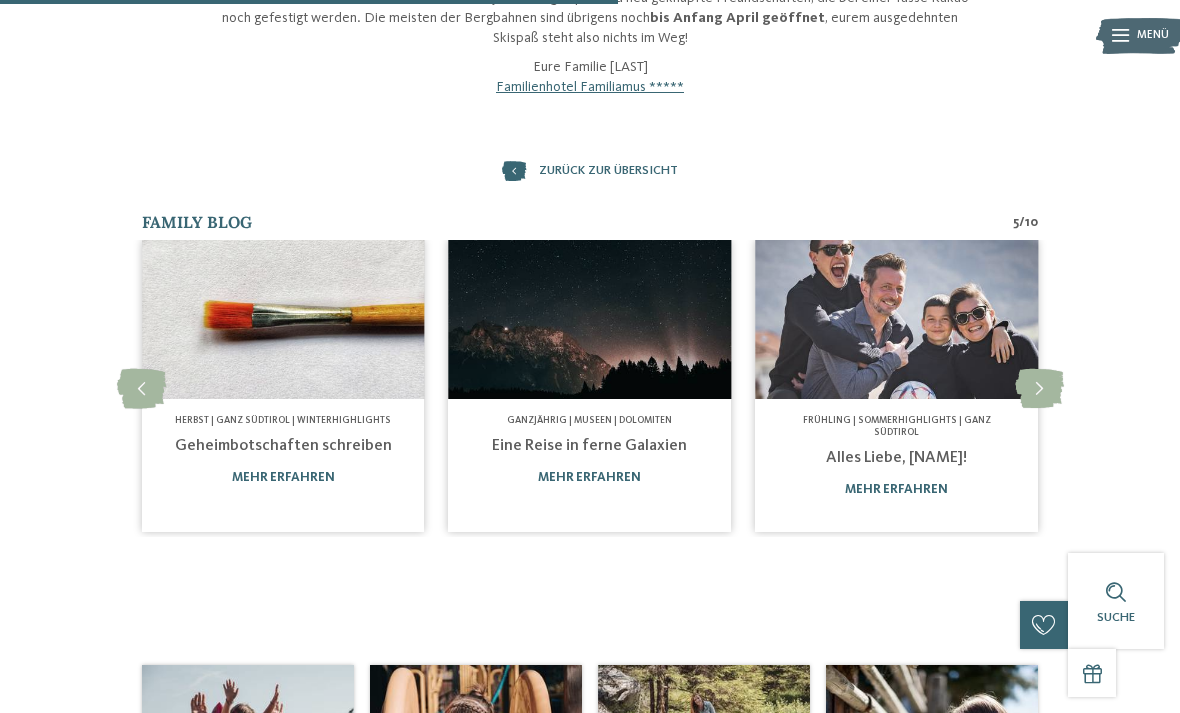 scroll, scrollTop: 698, scrollLeft: 0, axis: vertical 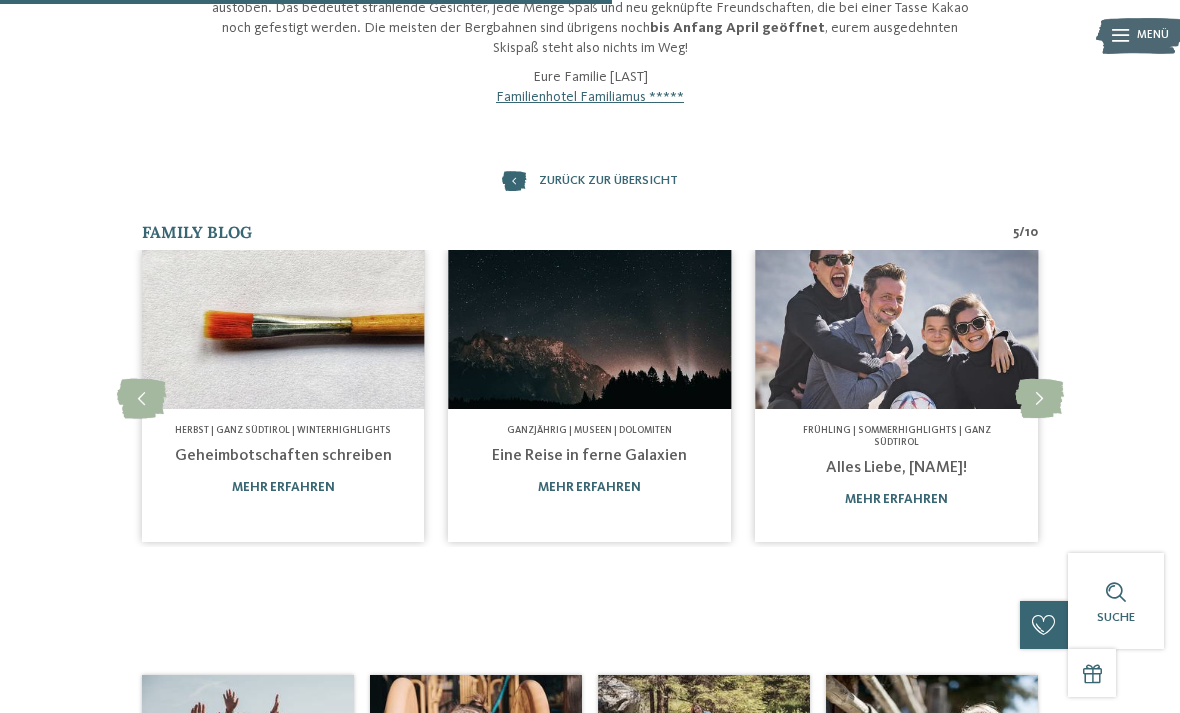 click on "Familienhotel Familiamus *****" at bounding box center [590, 97] 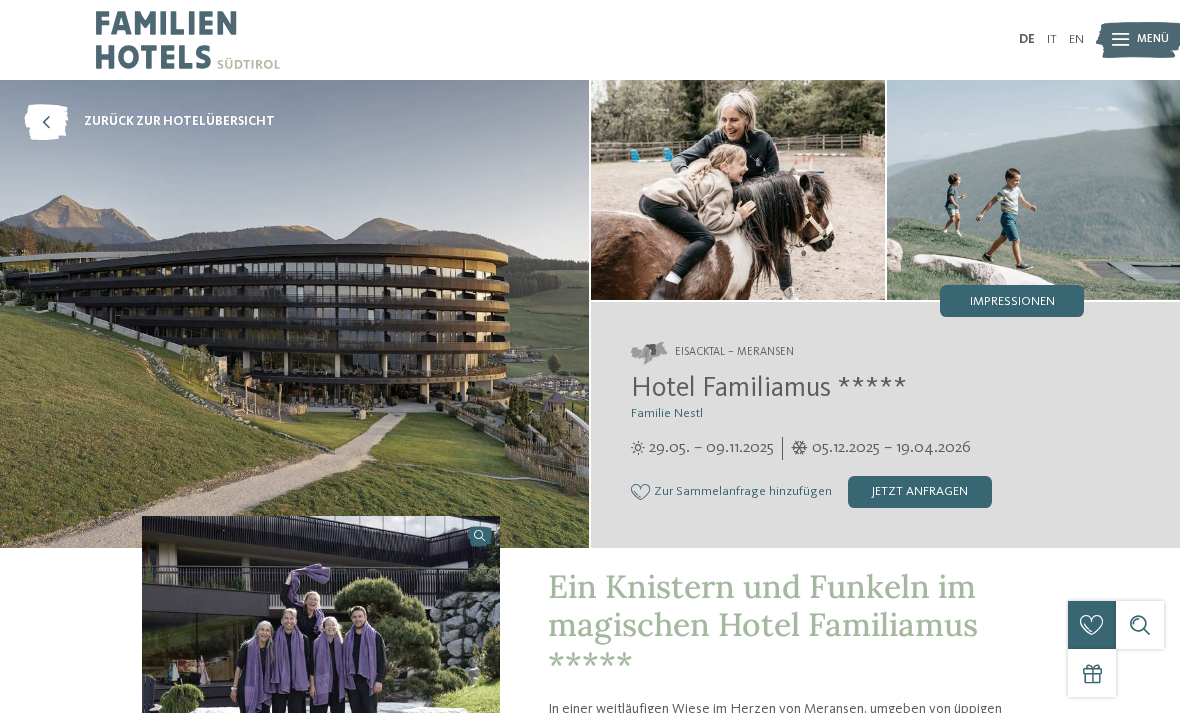 scroll, scrollTop: 0, scrollLeft: 0, axis: both 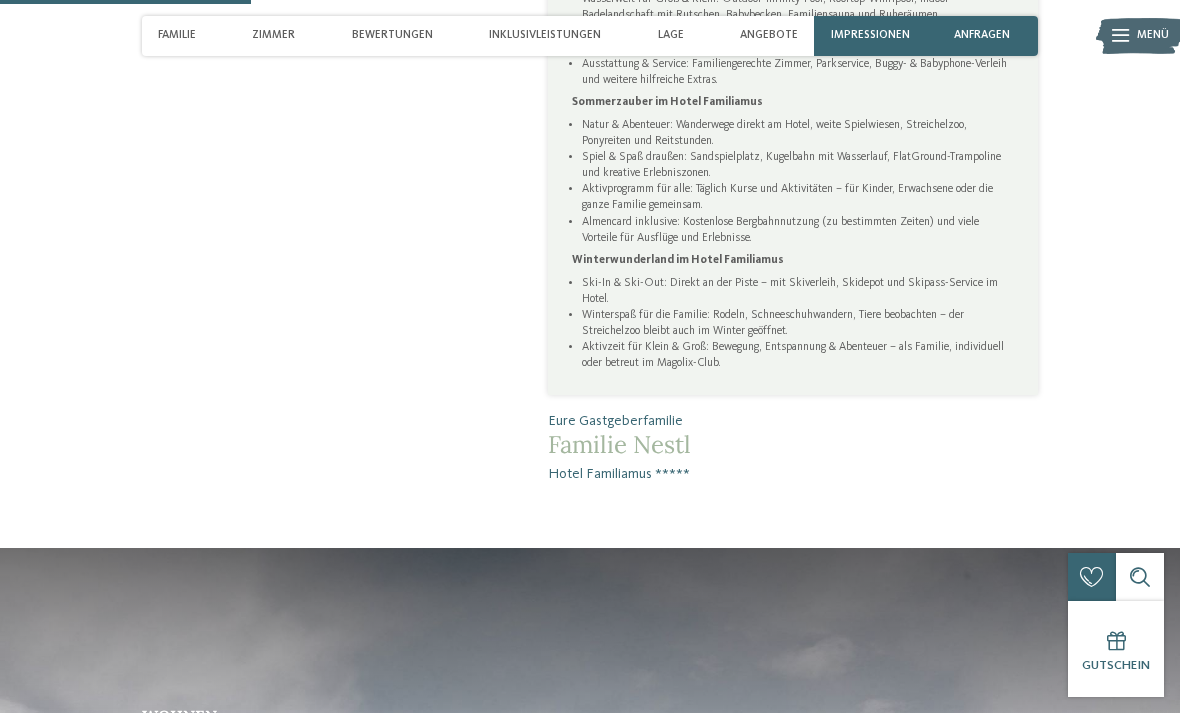 click on "Impressionen" at bounding box center (870, 36) 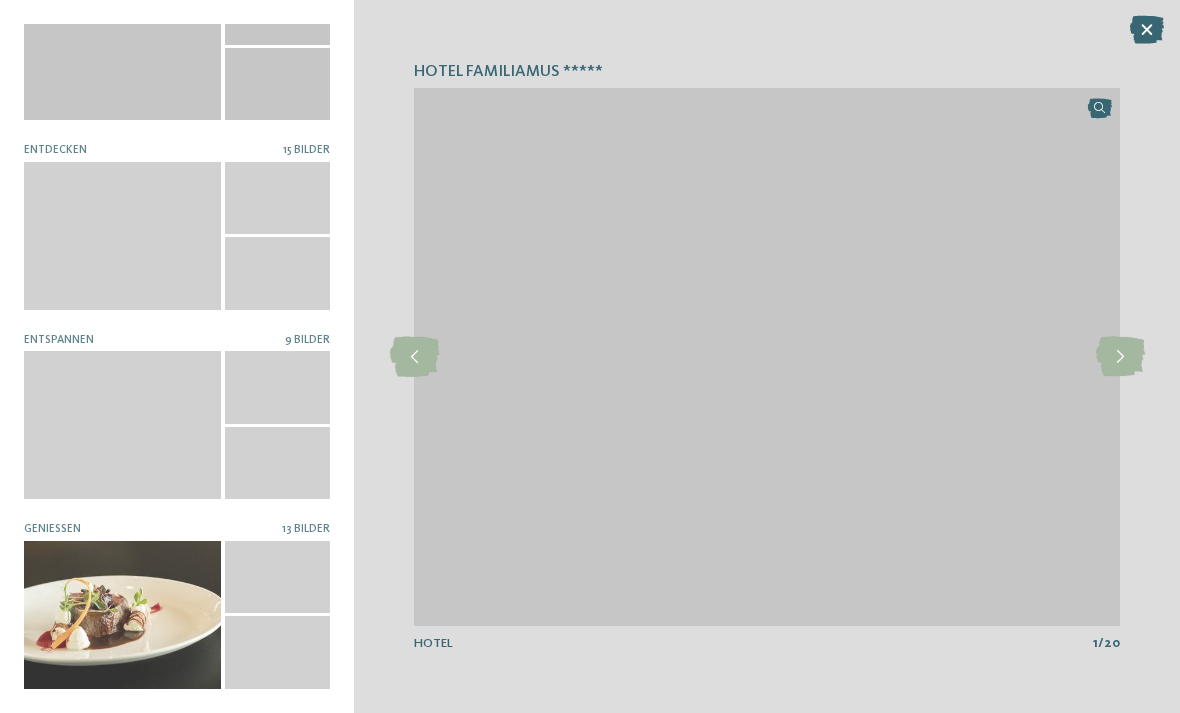 scroll, scrollTop: 67, scrollLeft: 0, axis: vertical 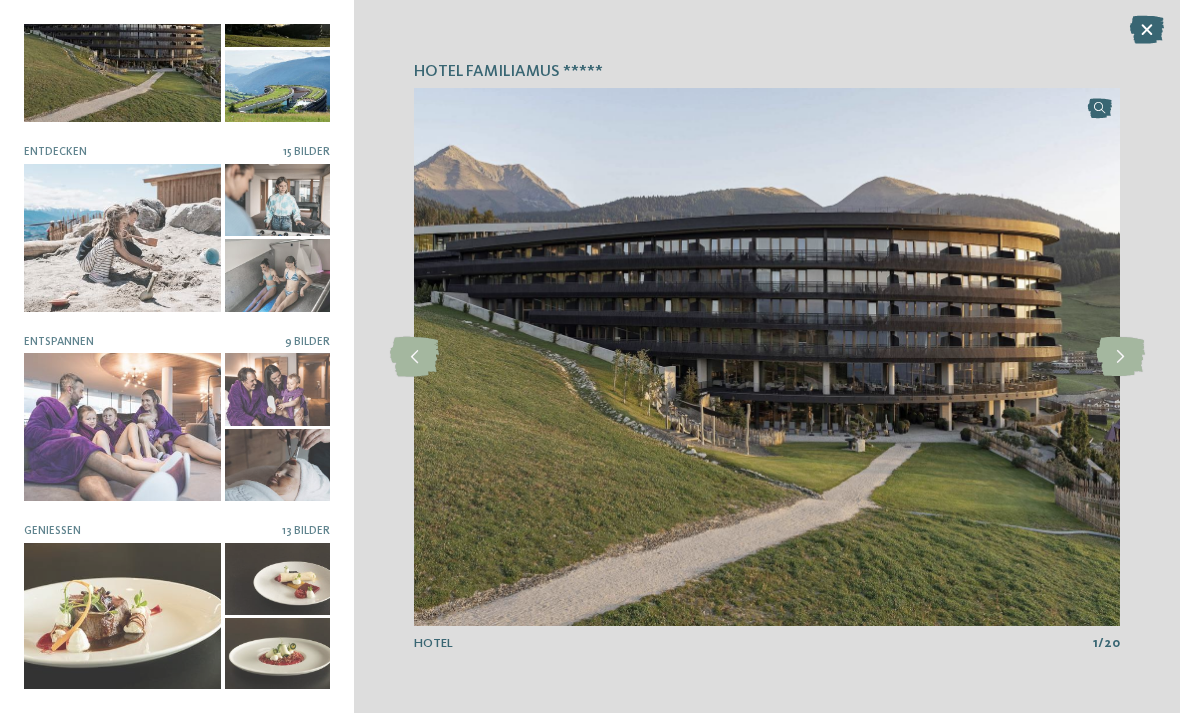 click at bounding box center (1120, 357) 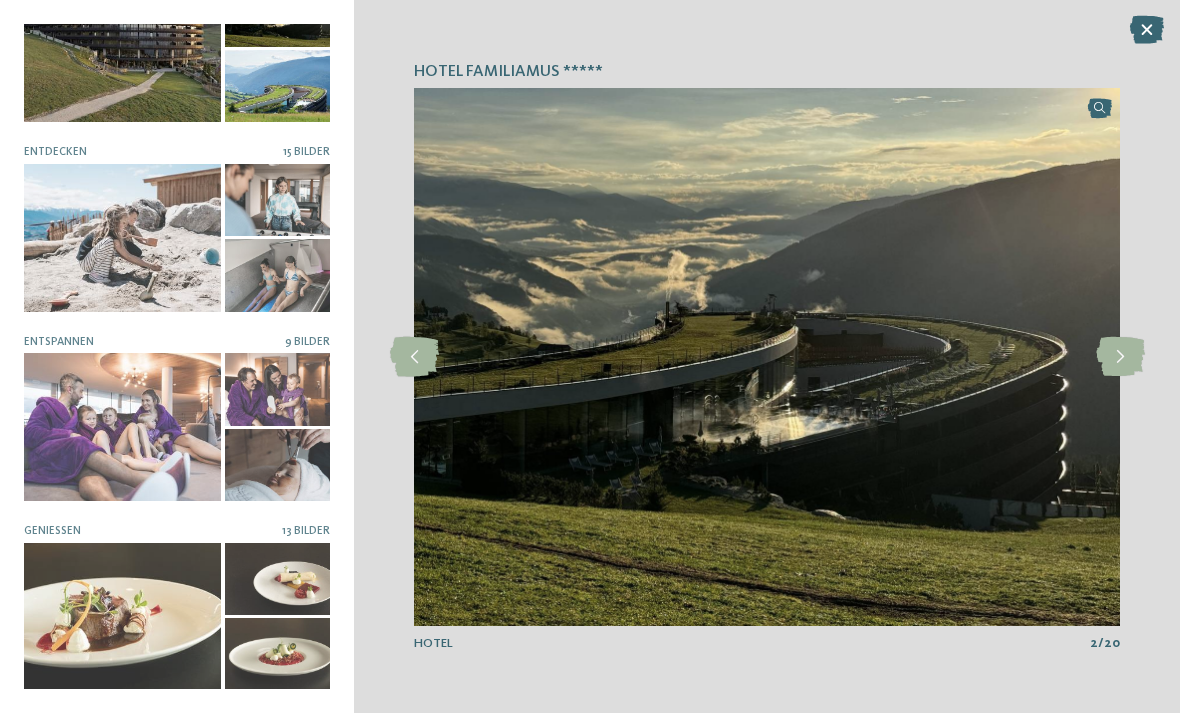 click at bounding box center [1120, 357] 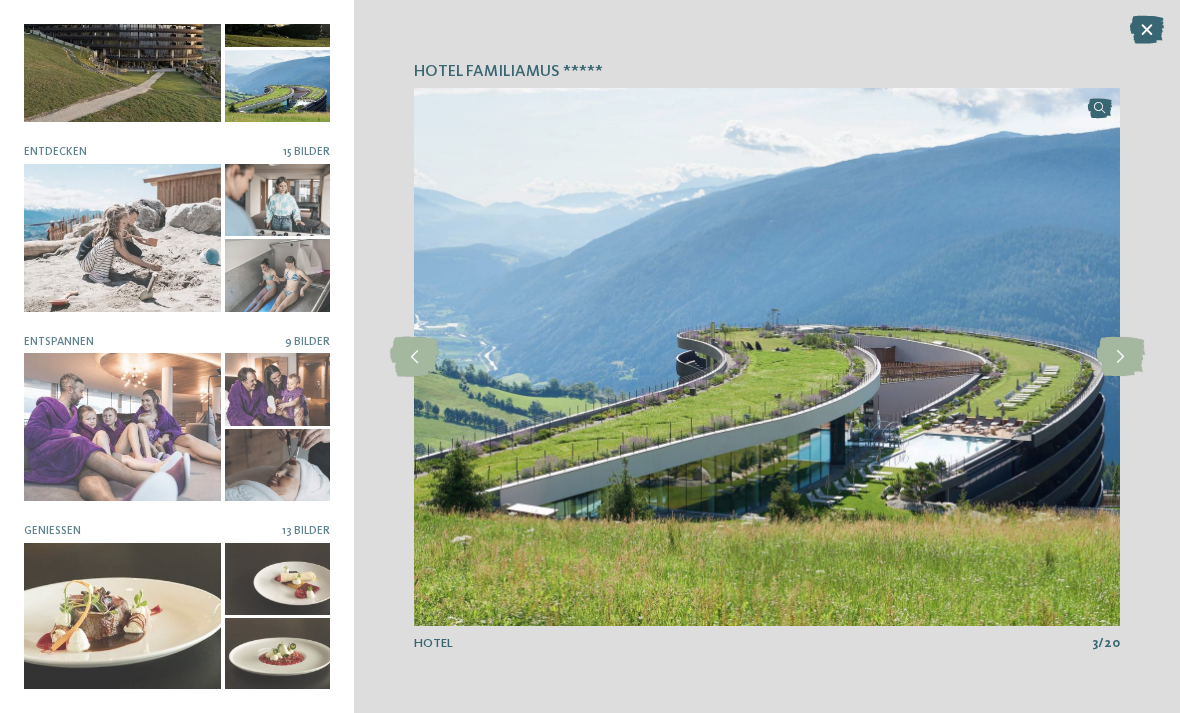 click at bounding box center (1120, 357) 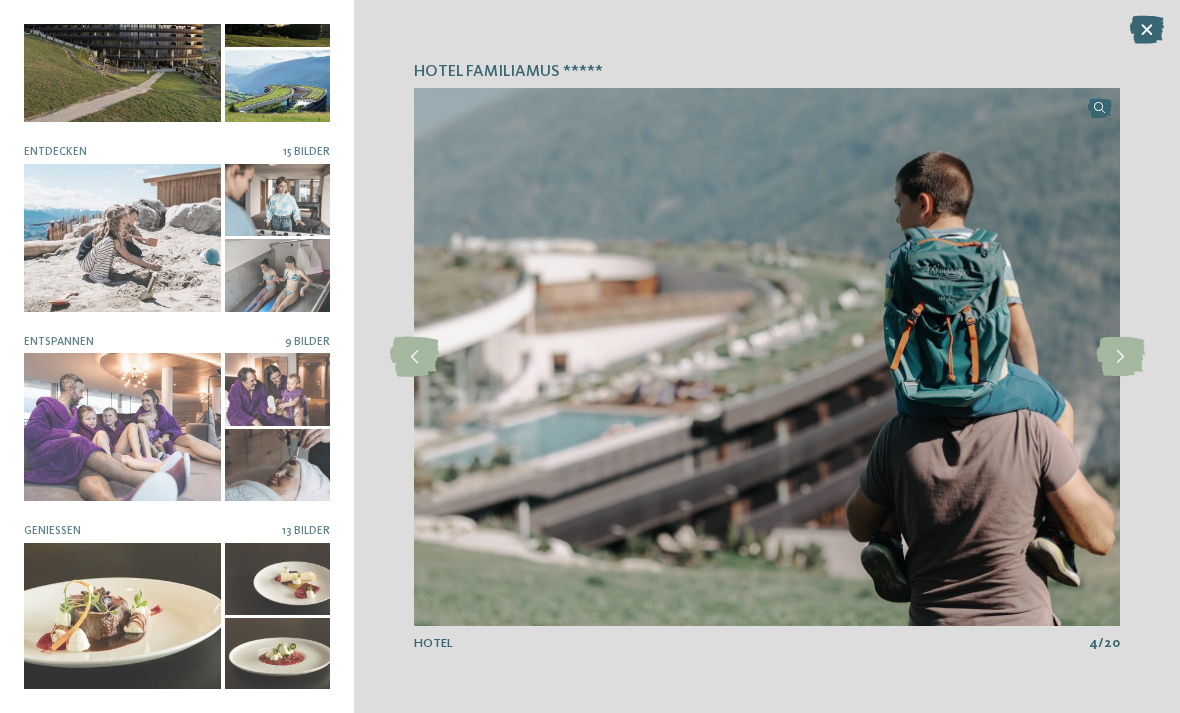 click at bounding box center (1120, 357) 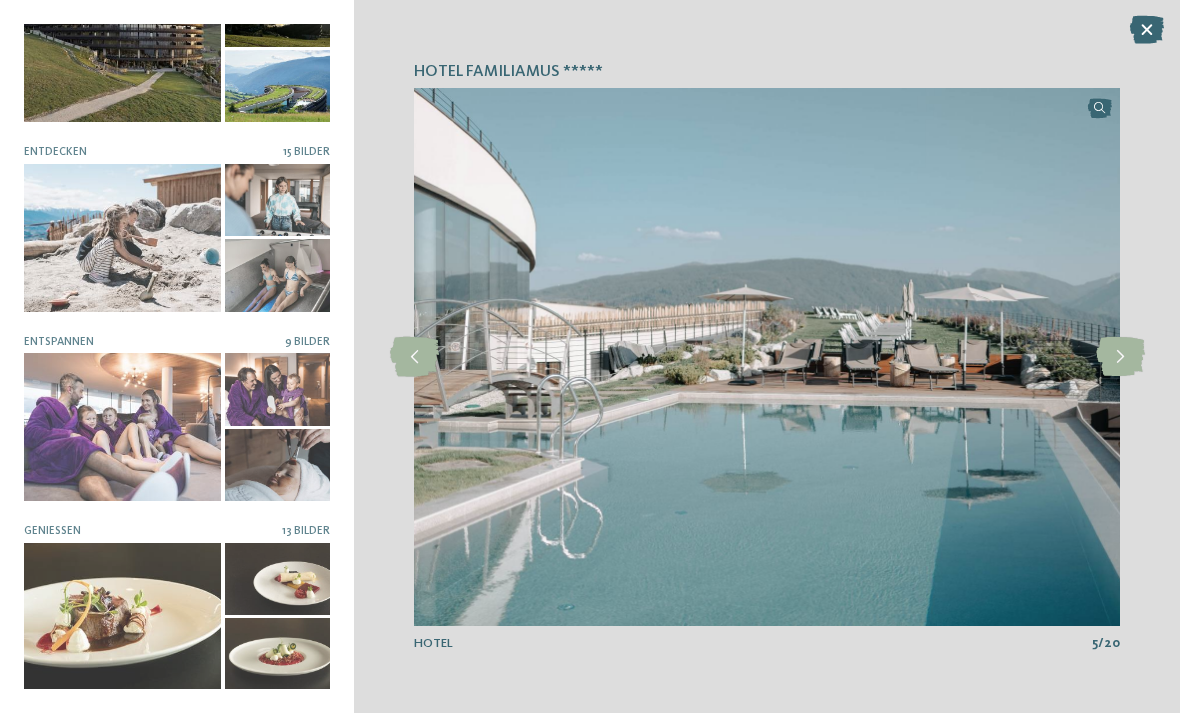 click at bounding box center (1120, 357) 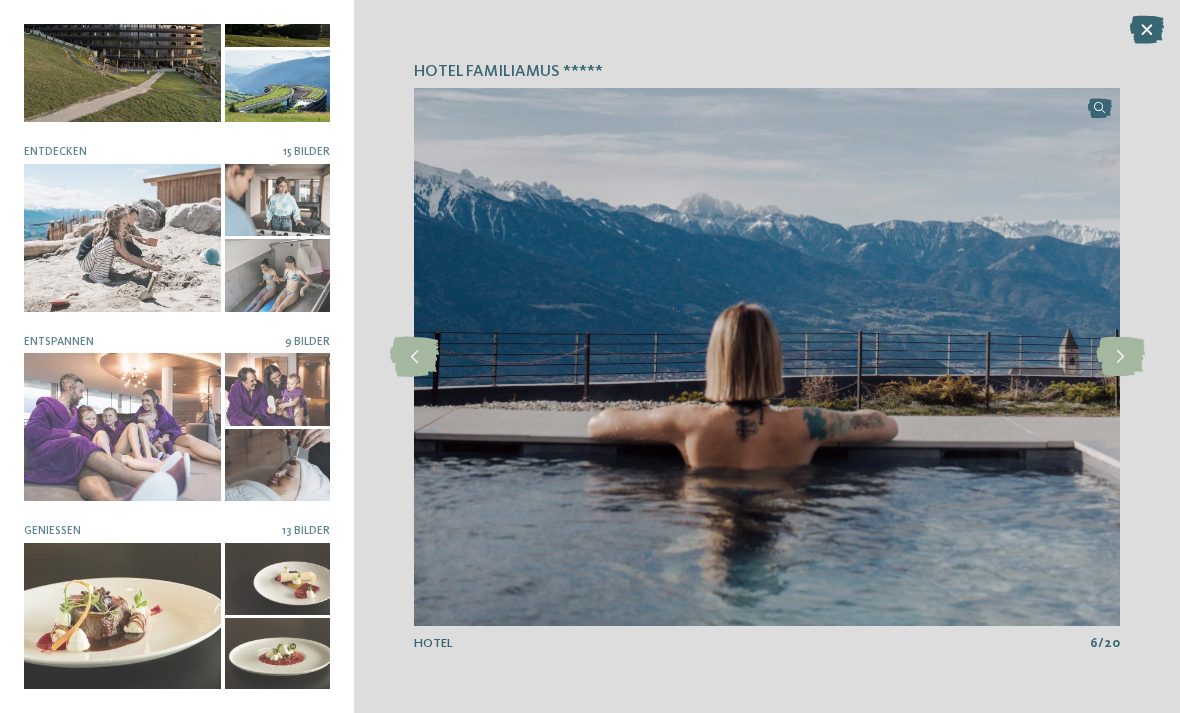 click at bounding box center [1120, 357] 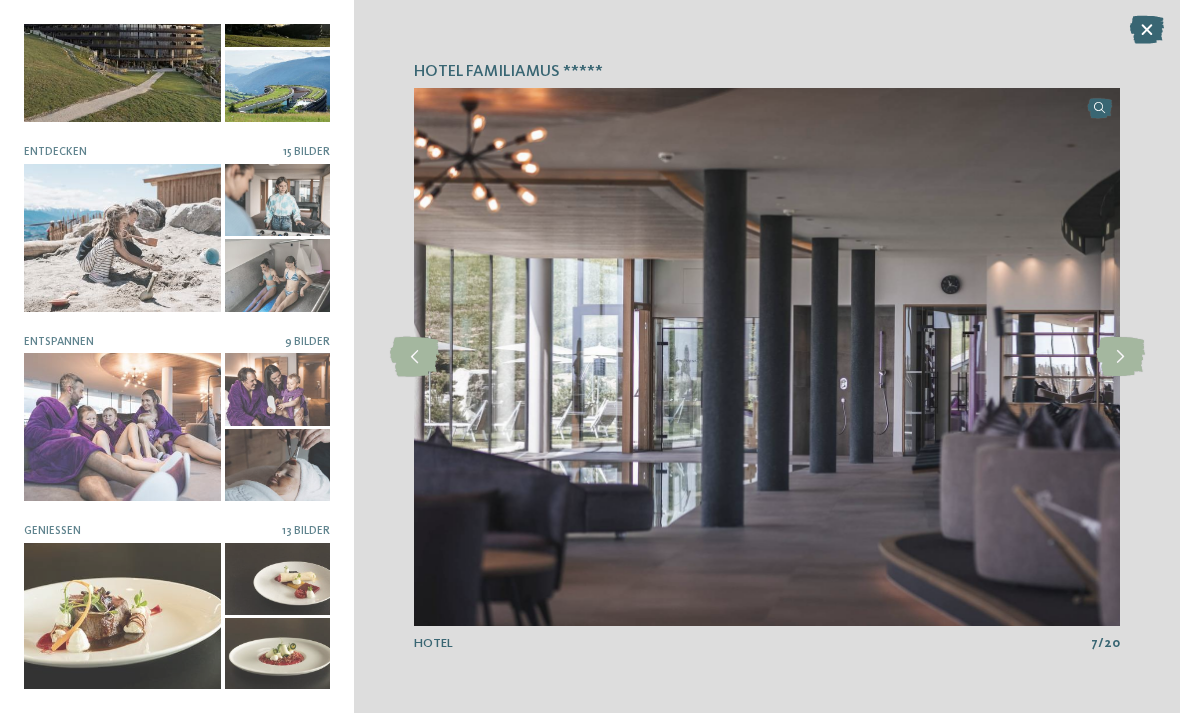 click at bounding box center (1120, 357) 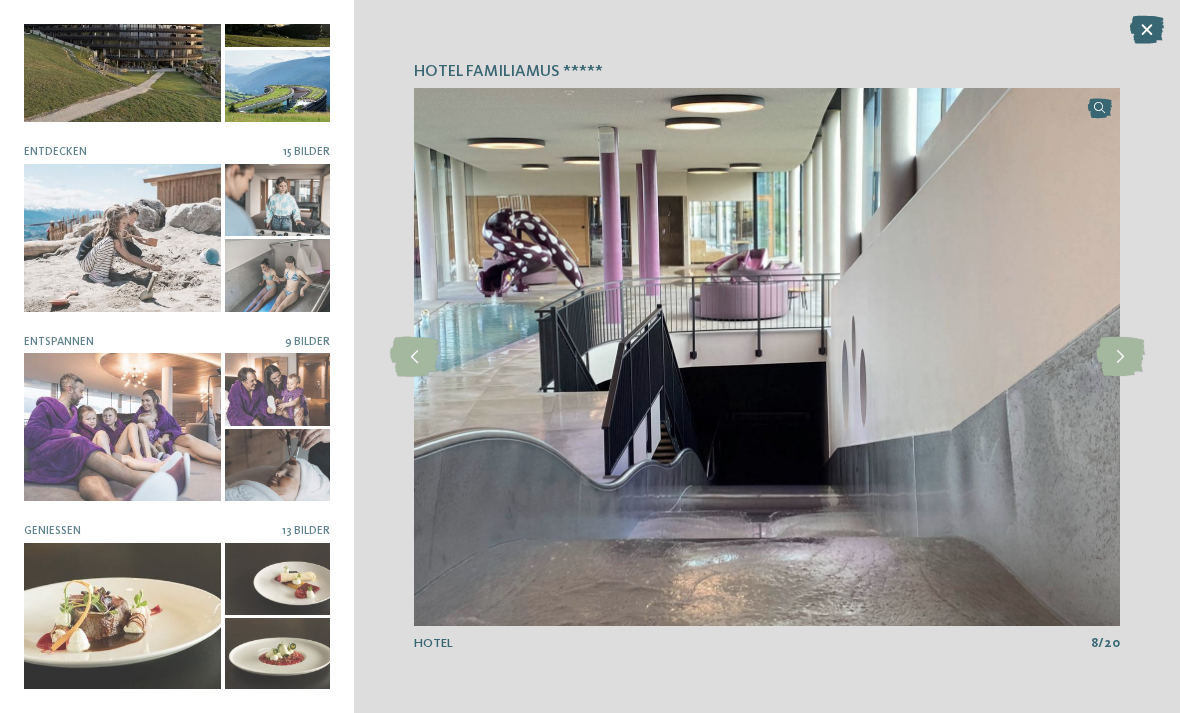 click at bounding box center (1120, 357) 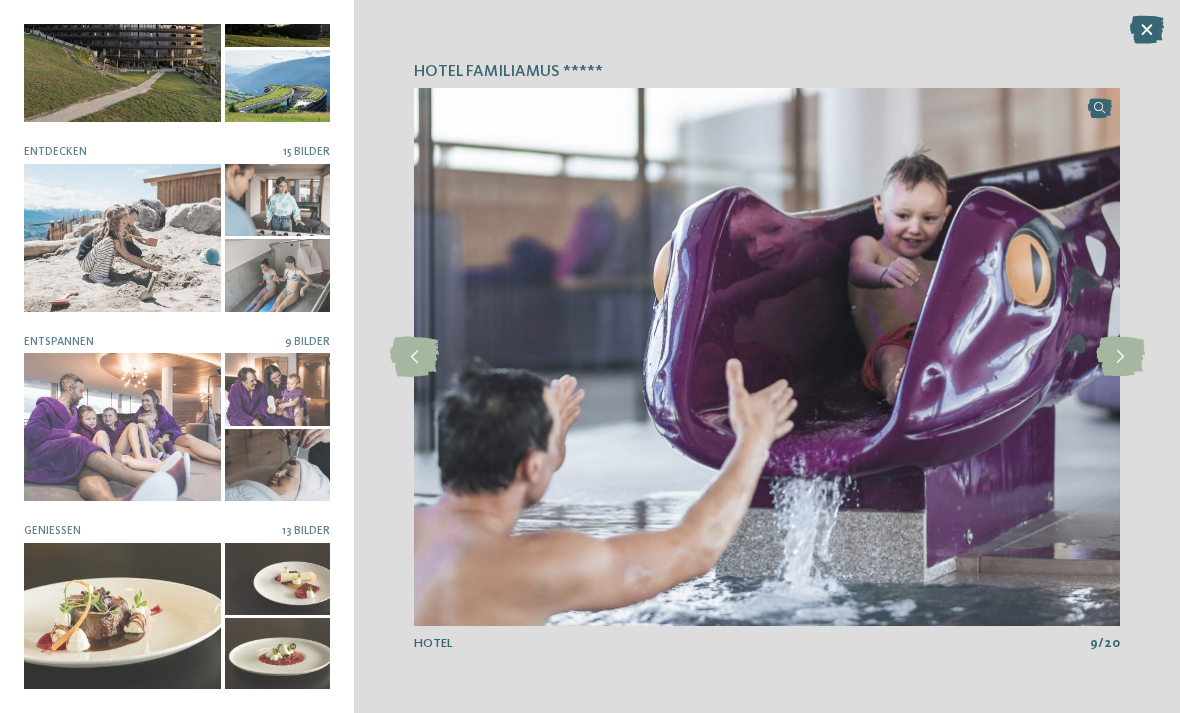 click at bounding box center [1120, 357] 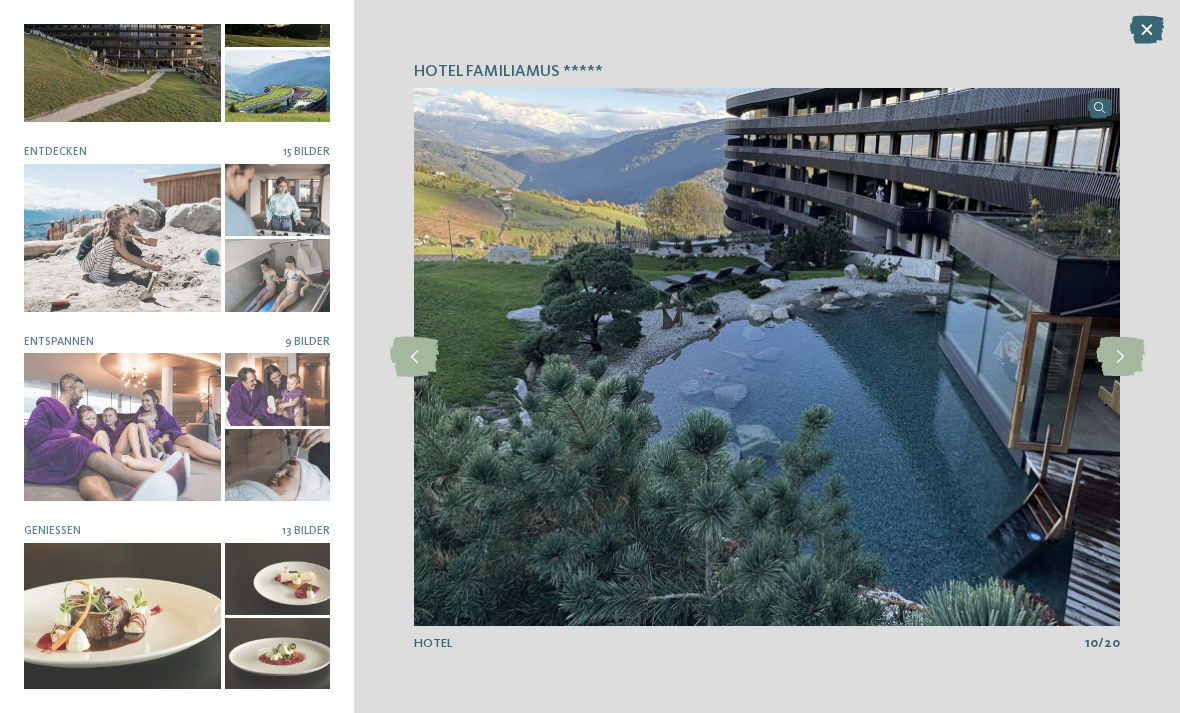 click at bounding box center [1120, 357] 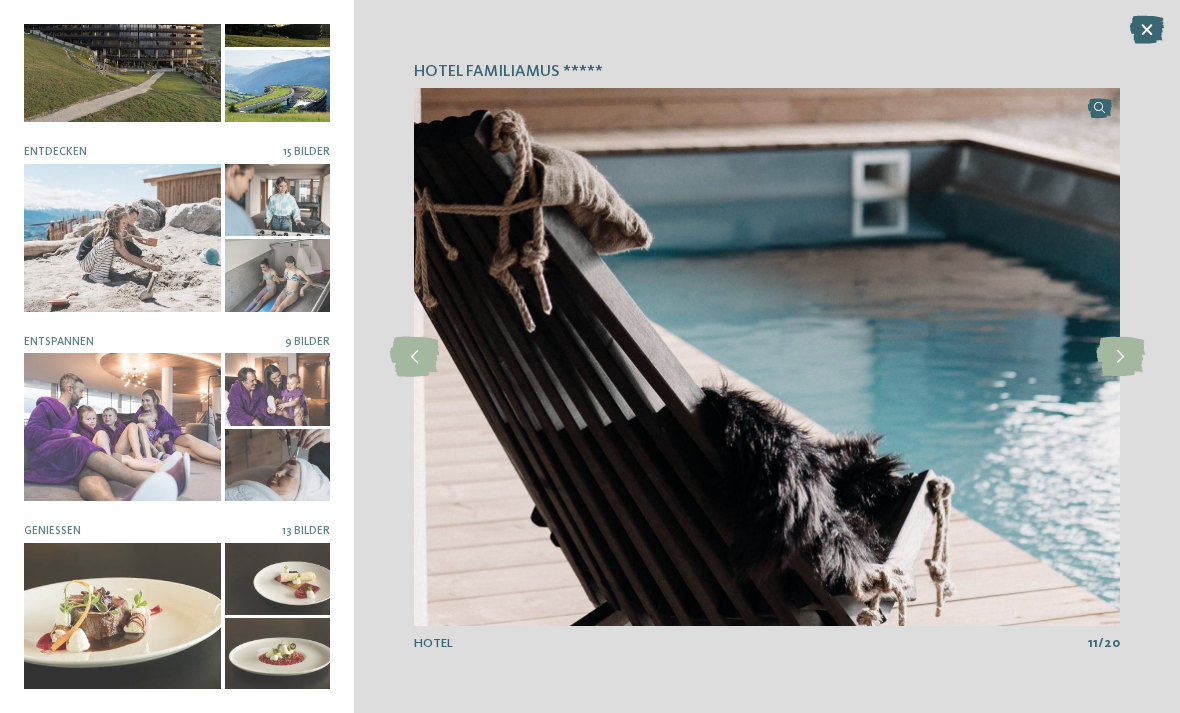 click at bounding box center (1120, 357) 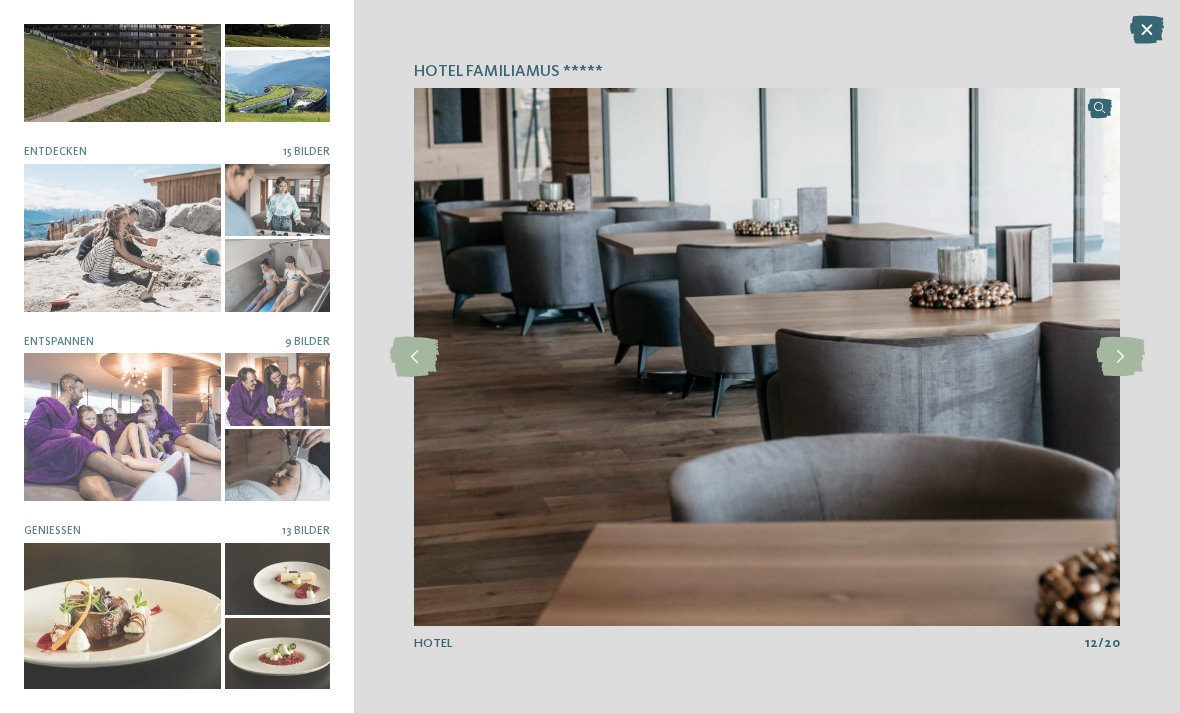 click at bounding box center [1120, 357] 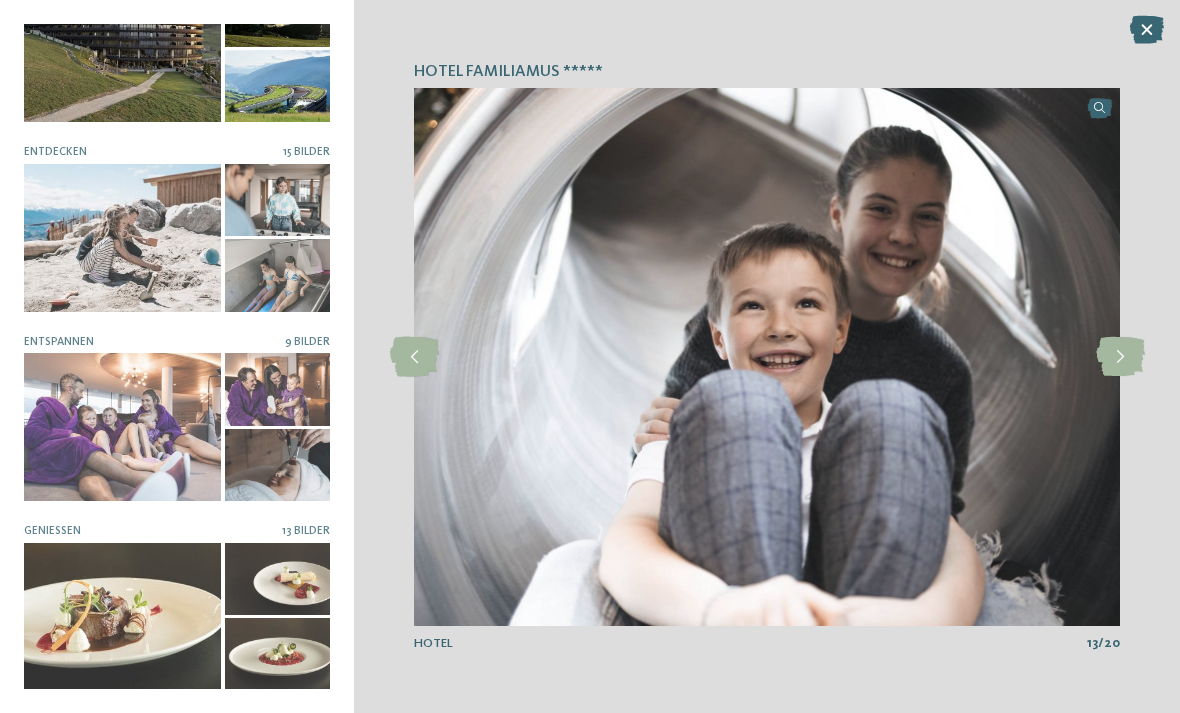 click at bounding box center [1120, 357] 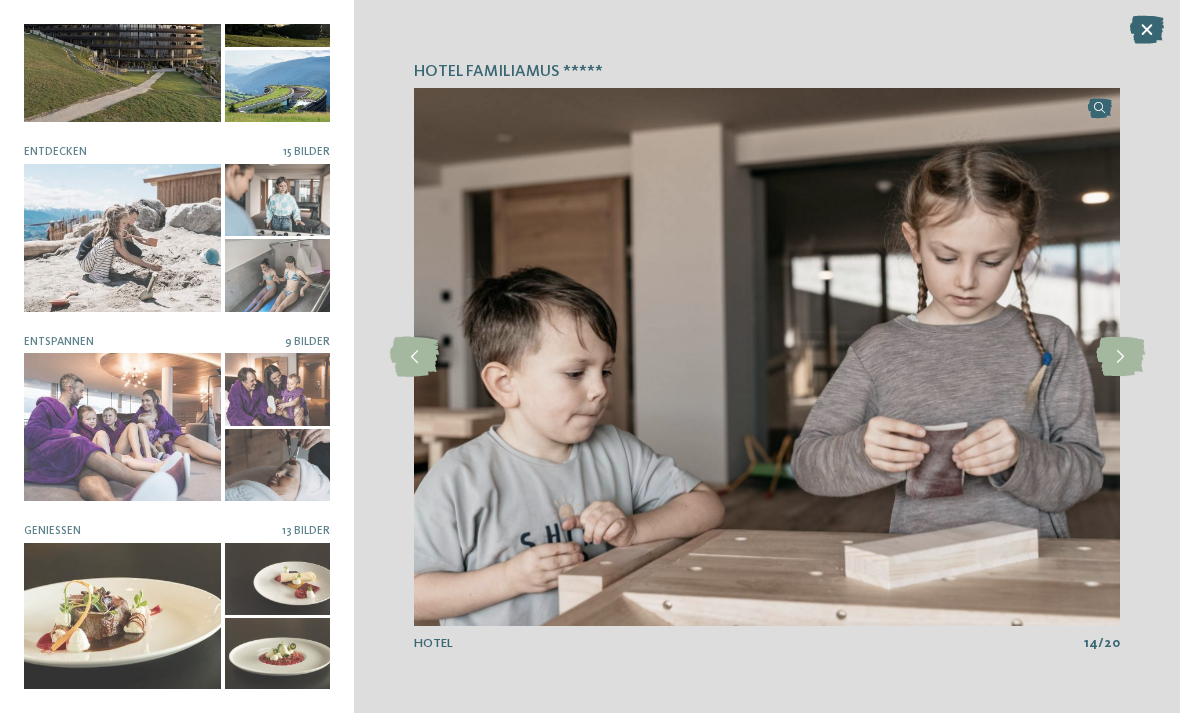 click at bounding box center (1120, 357) 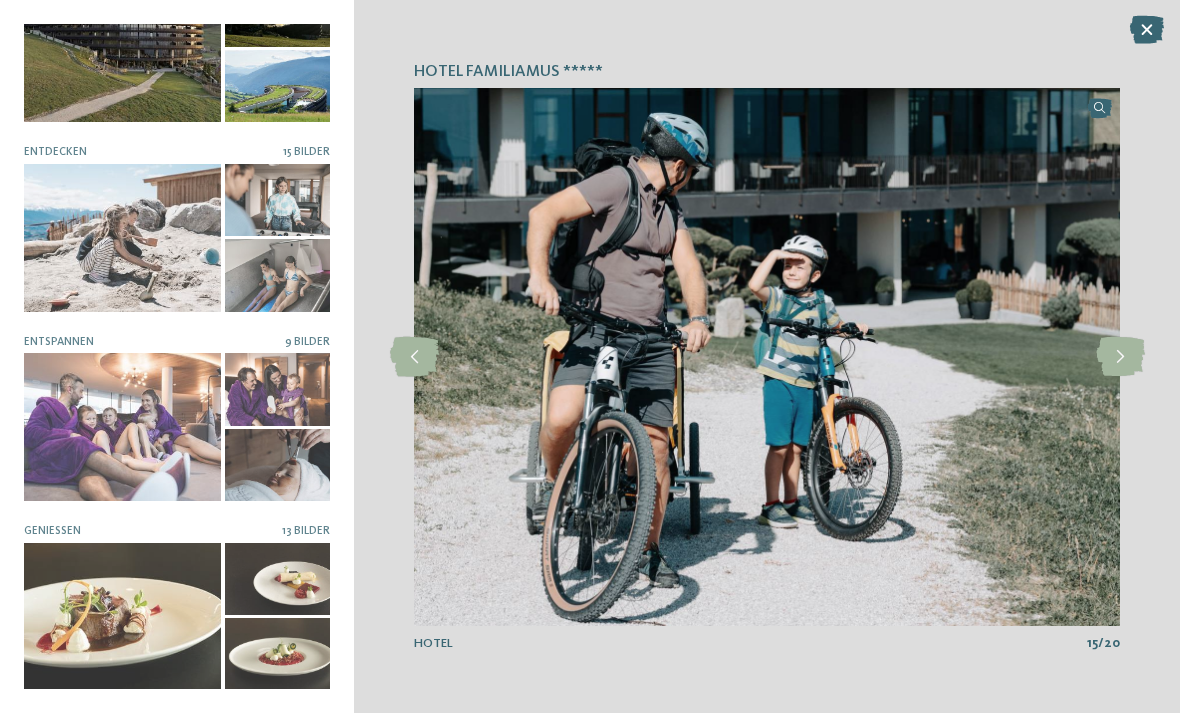 click at bounding box center [1120, 357] 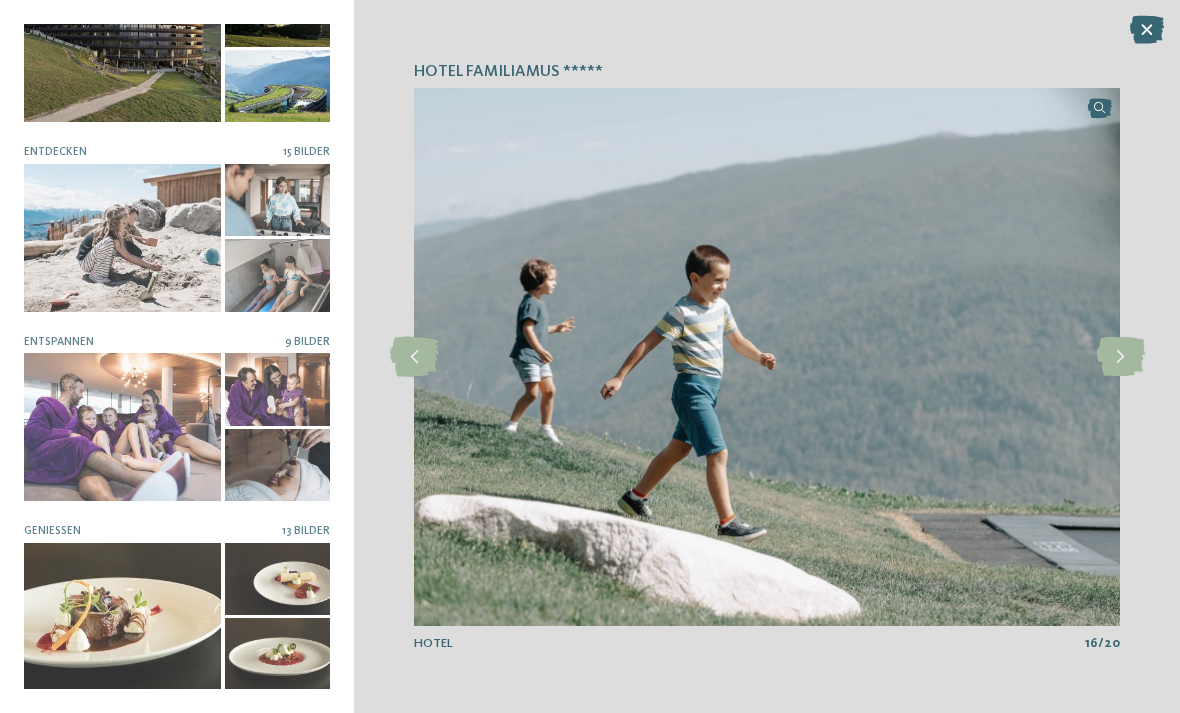 click at bounding box center [1120, 357] 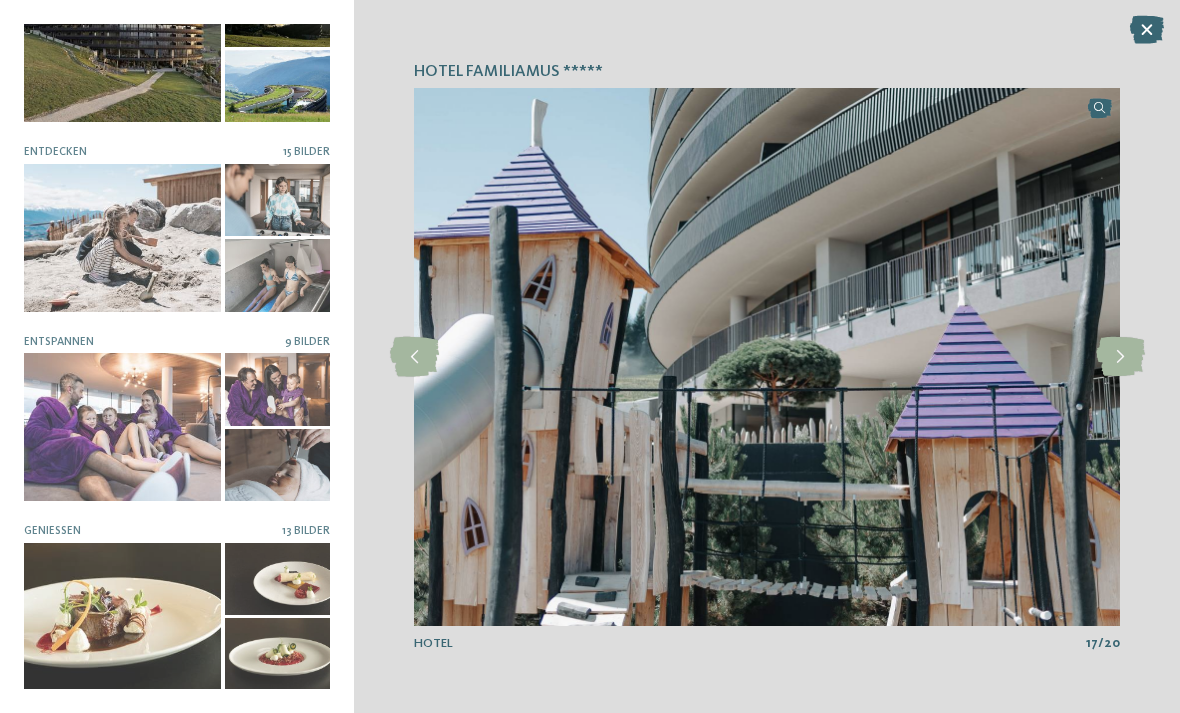 click at bounding box center (1120, 357) 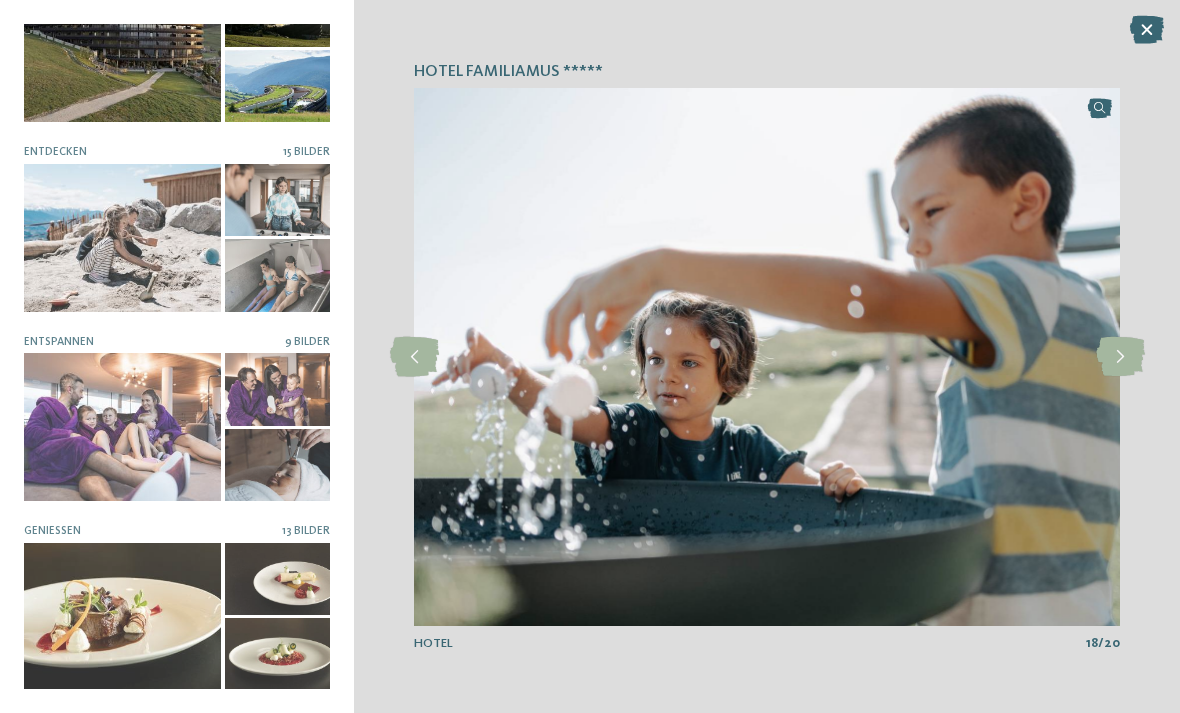 click at bounding box center [1120, 357] 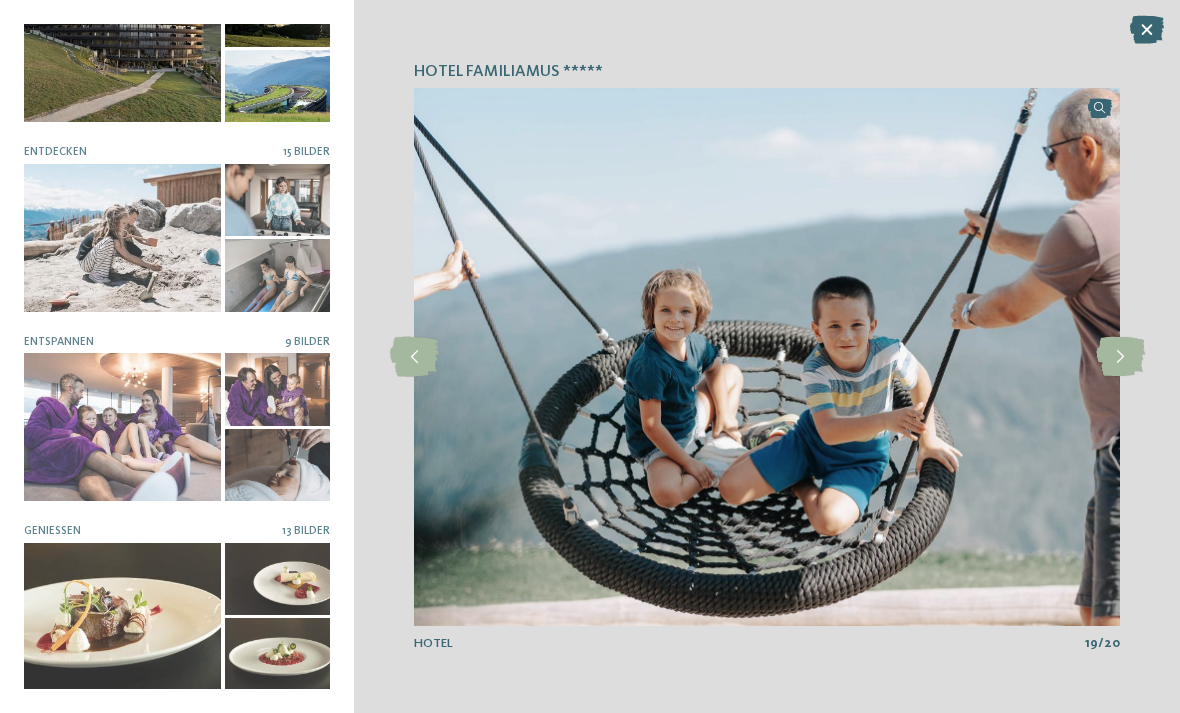 click at bounding box center (1120, 357) 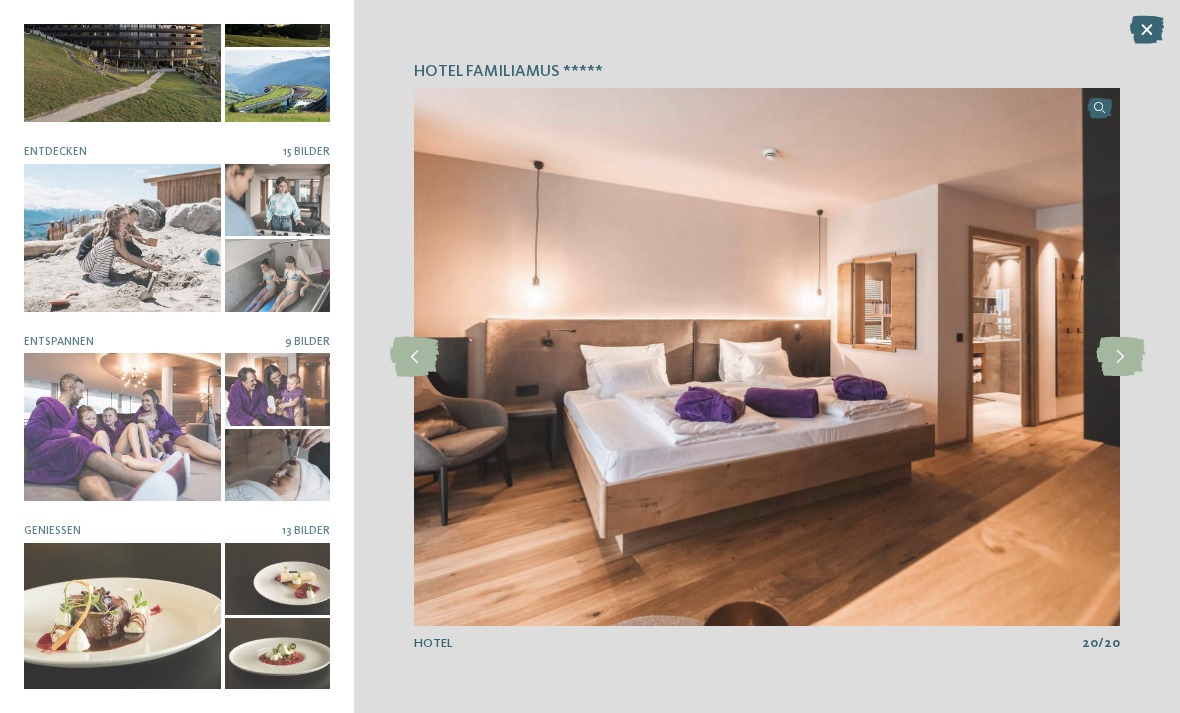 click at bounding box center (1120, 357) 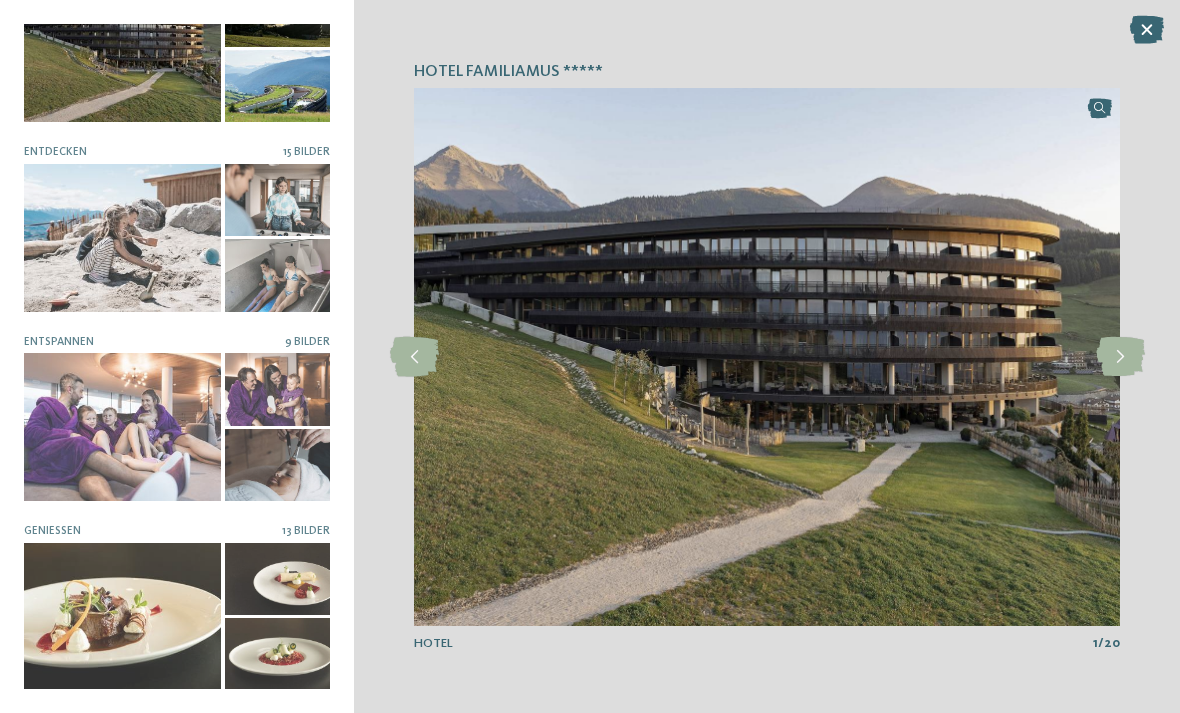 click at bounding box center (1120, 357) 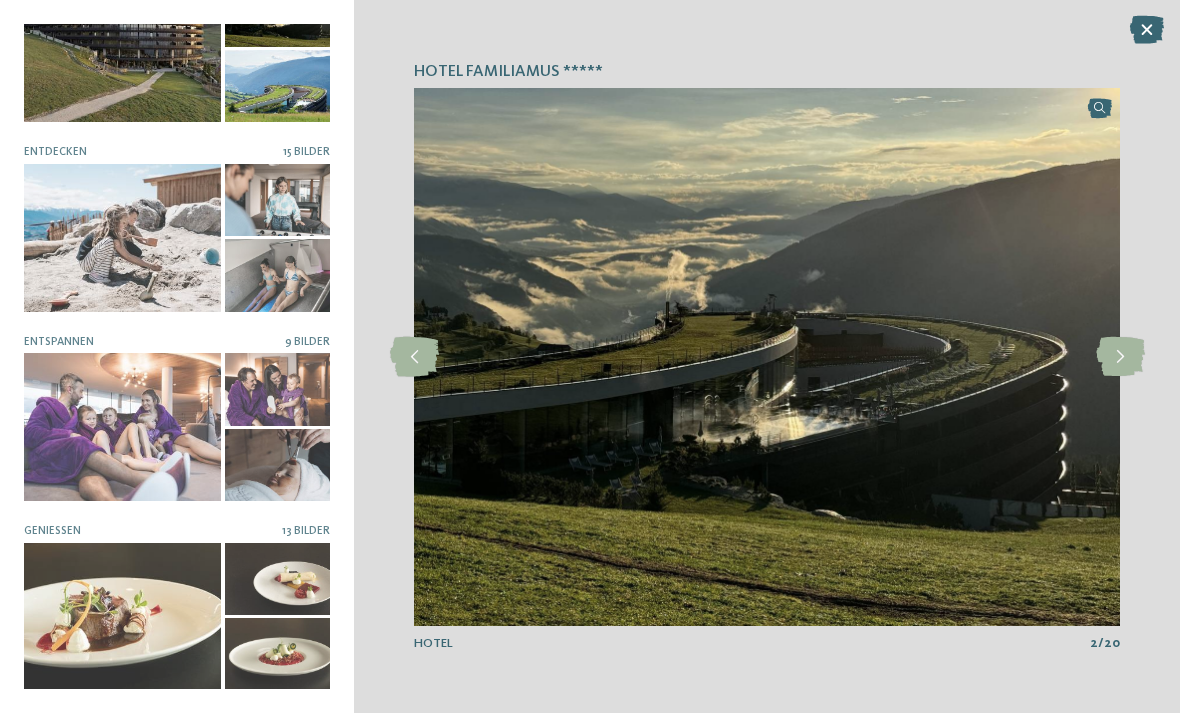 scroll, scrollTop: 67, scrollLeft: 0, axis: vertical 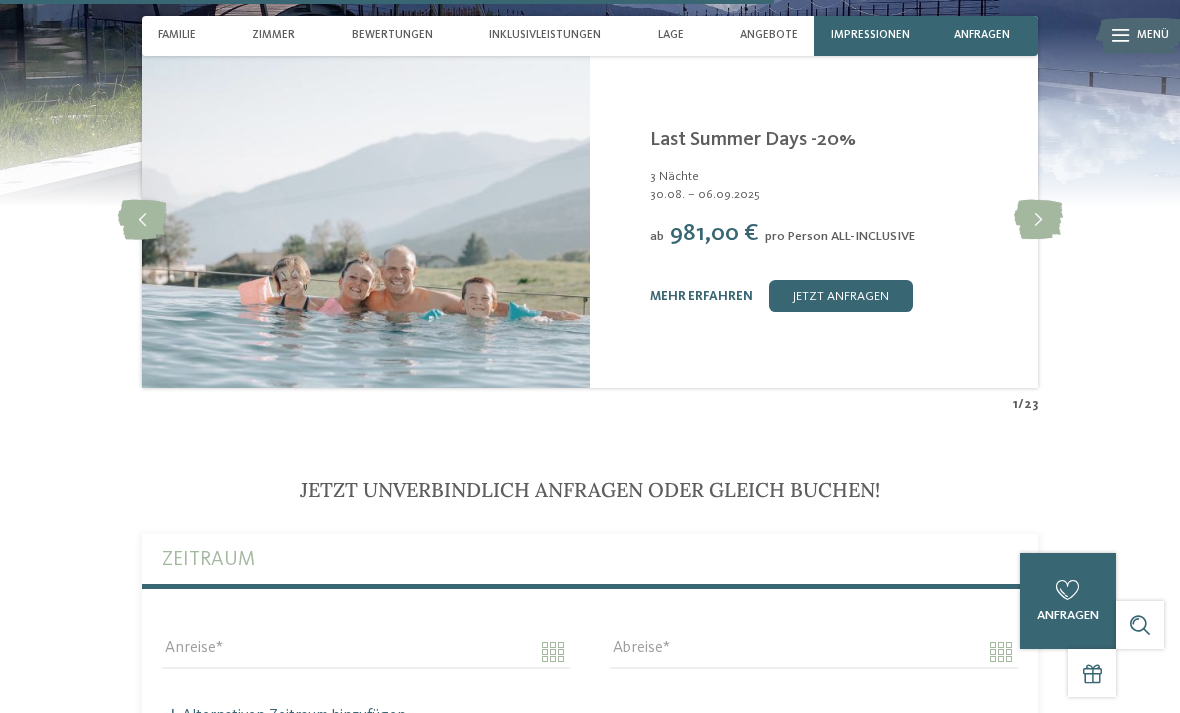 click at bounding box center (1038, 220) 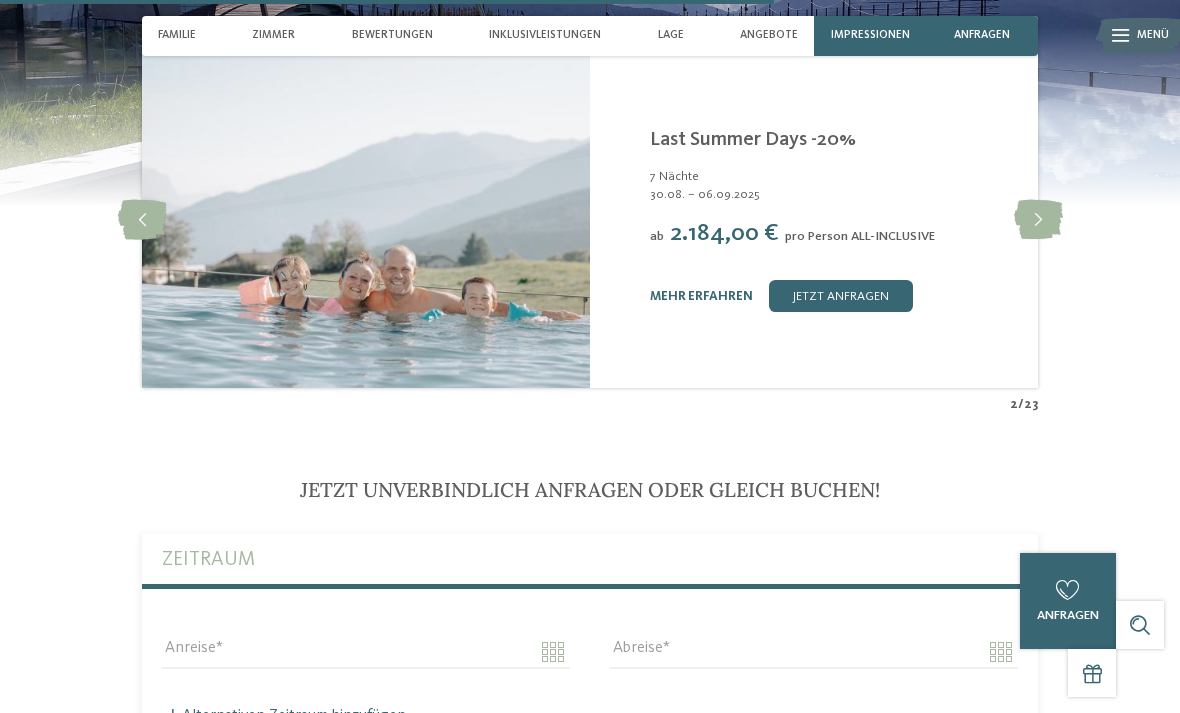 click at bounding box center [1038, 220] 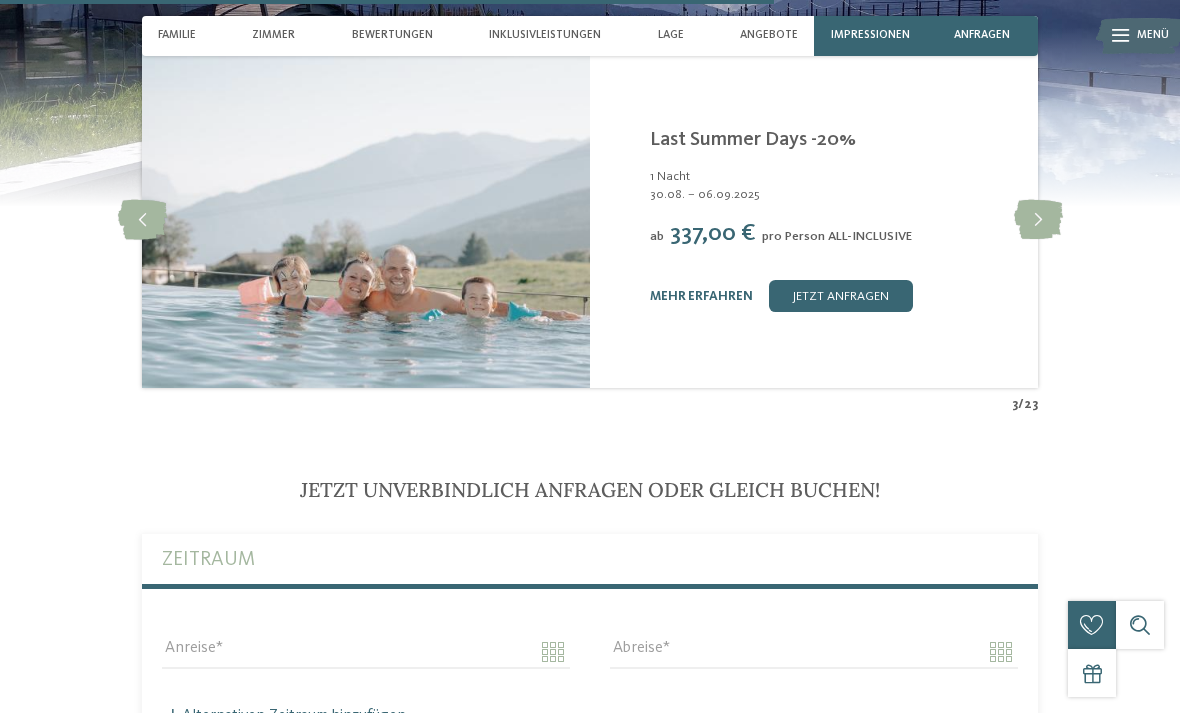 click at bounding box center [1038, 220] 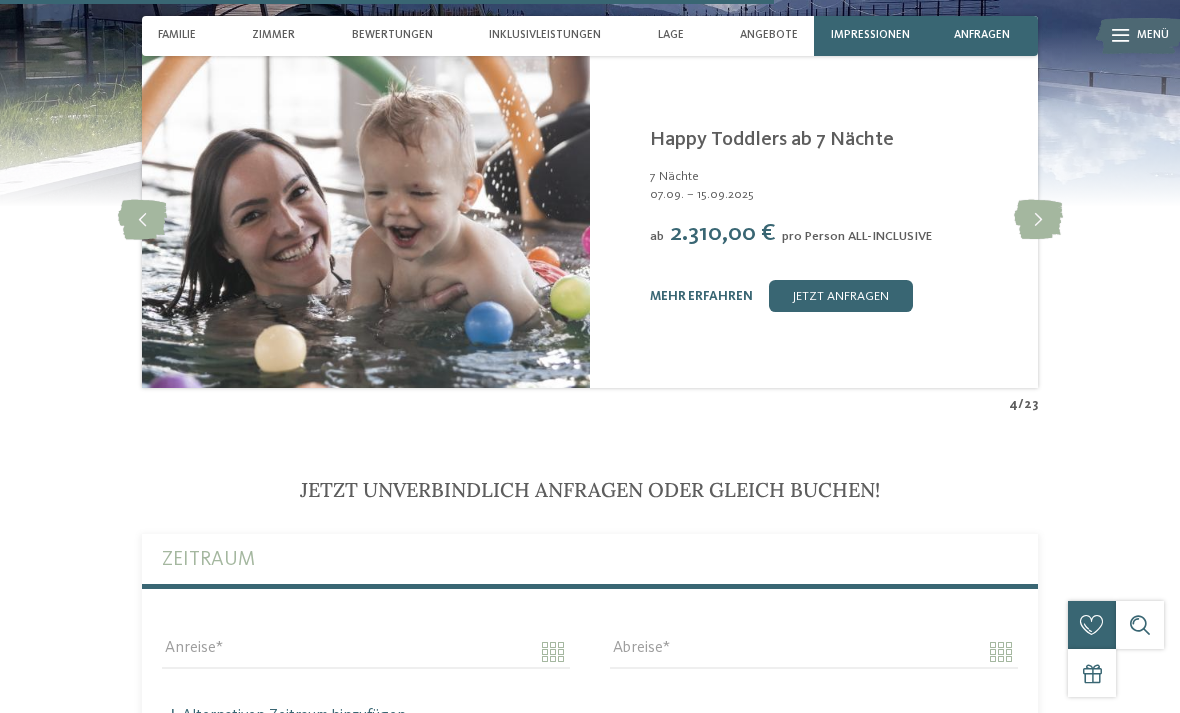click at bounding box center [1038, 220] 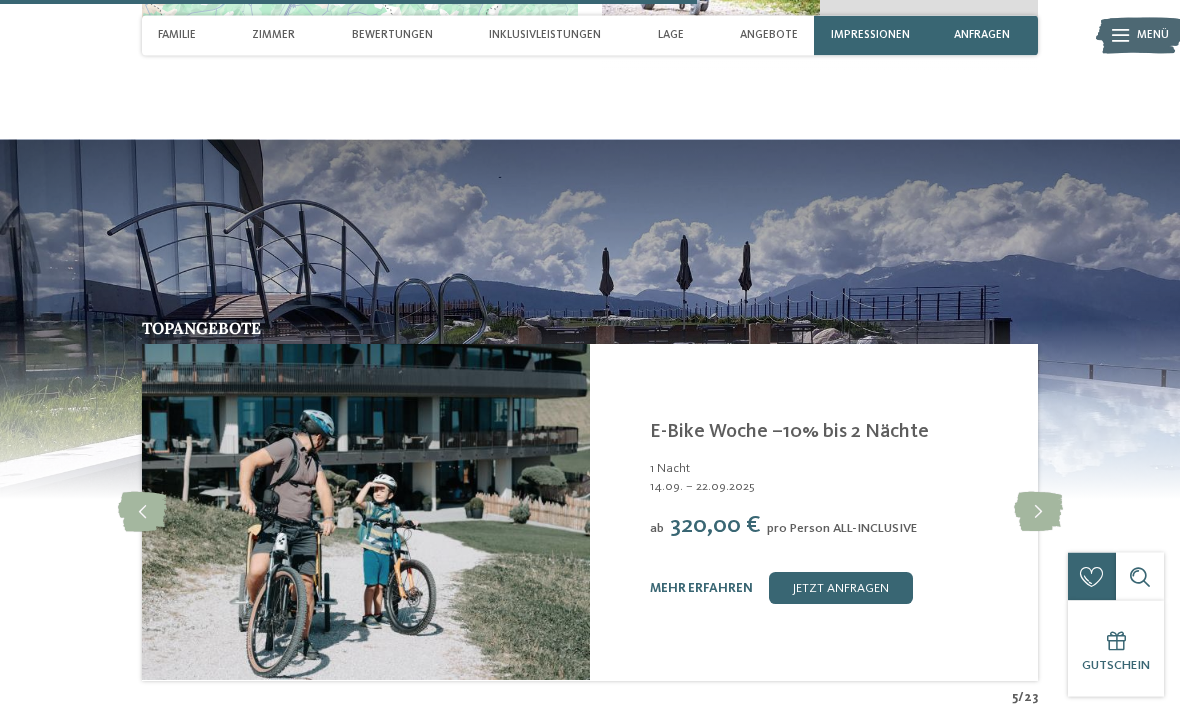 scroll, scrollTop: 3454, scrollLeft: 0, axis: vertical 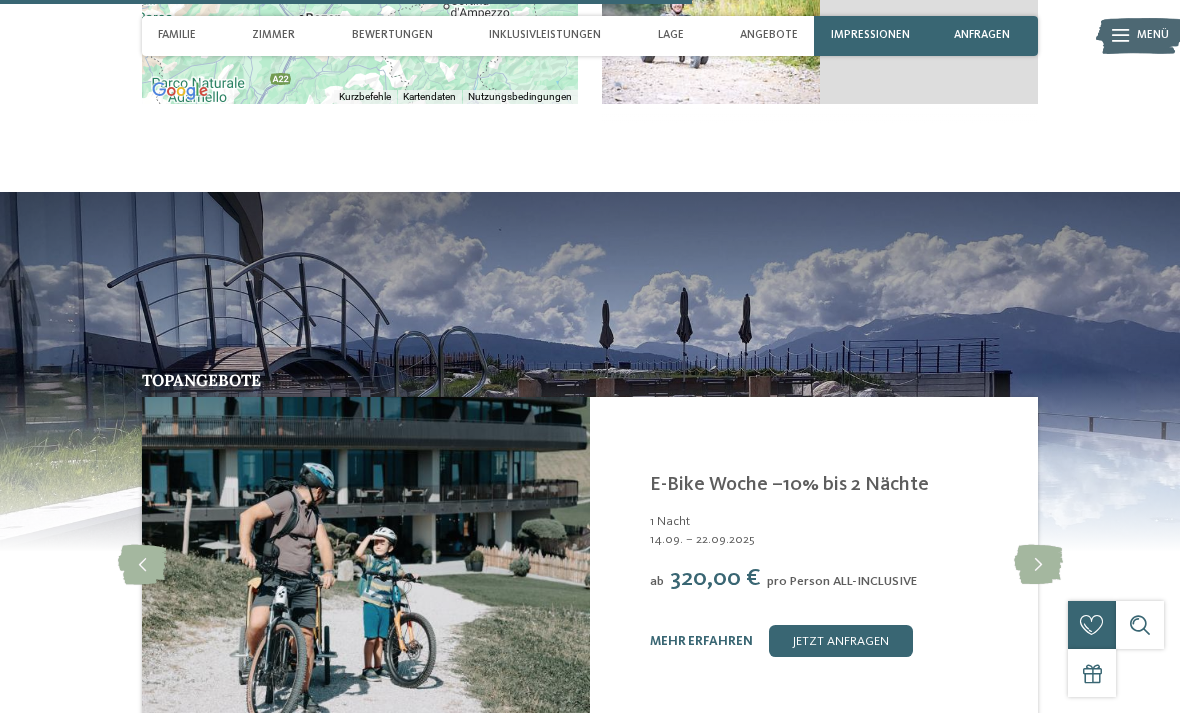click on "Inklusivleistungen" at bounding box center [545, 35] 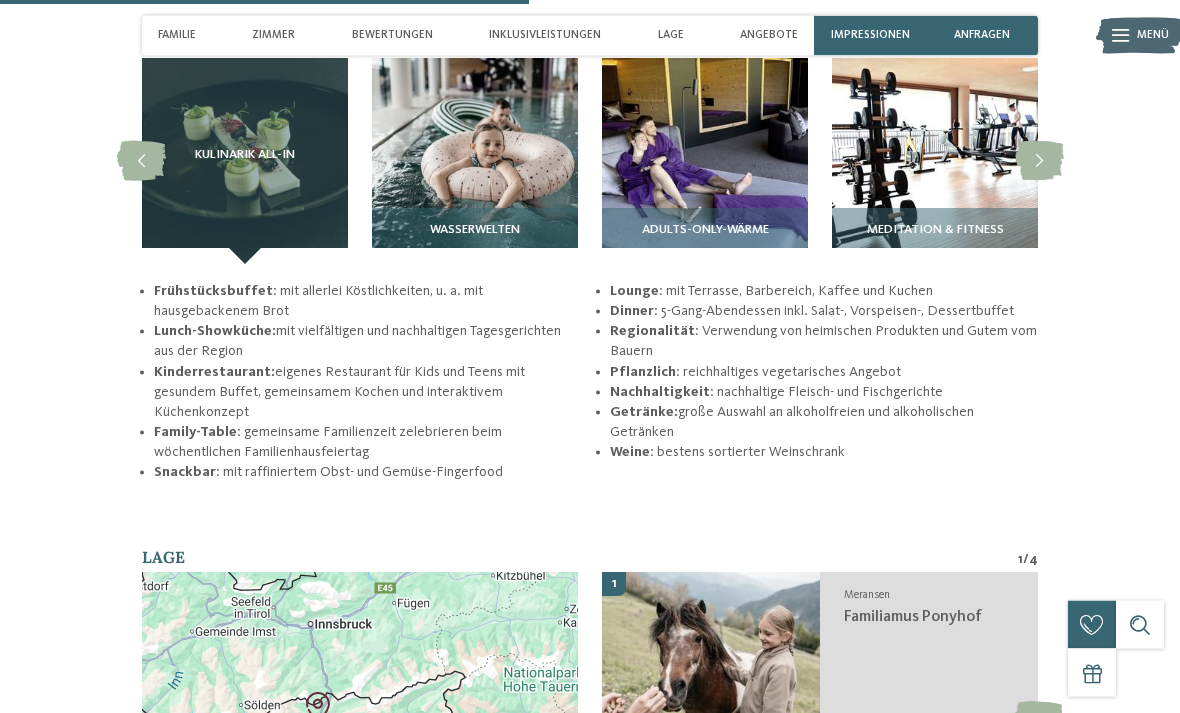 scroll, scrollTop: 2642, scrollLeft: 0, axis: vertical 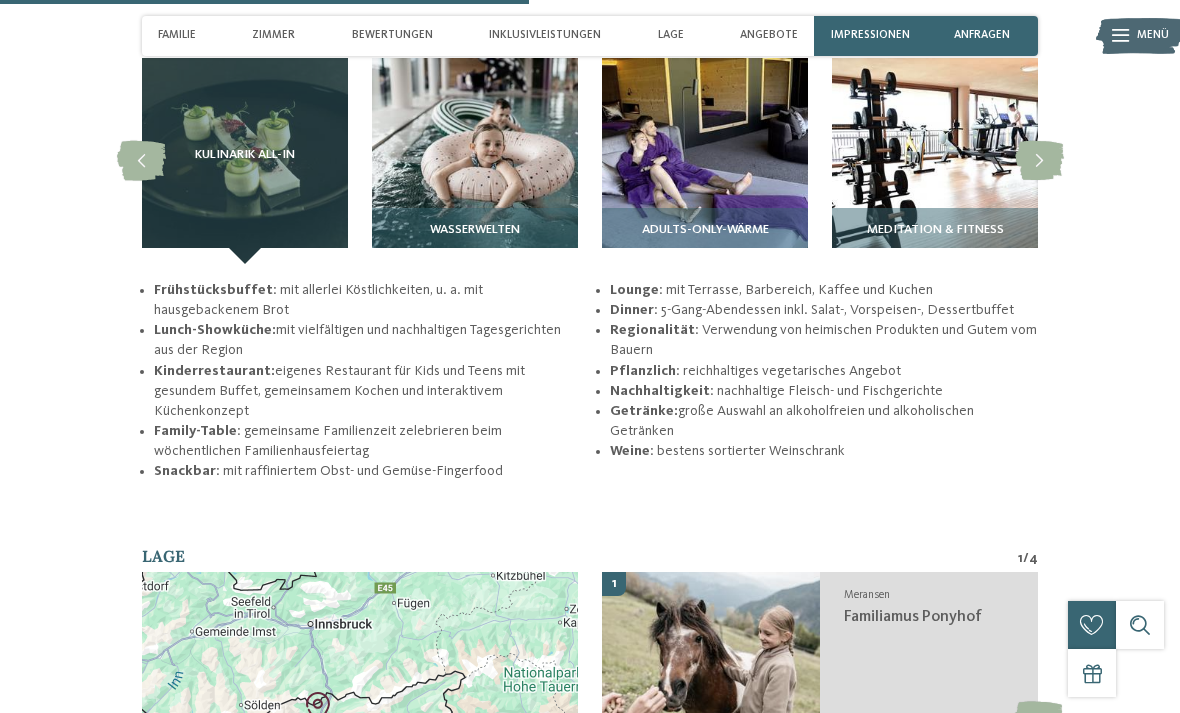 click on "Inklusivleistungen" at bounding box center [545, 35] 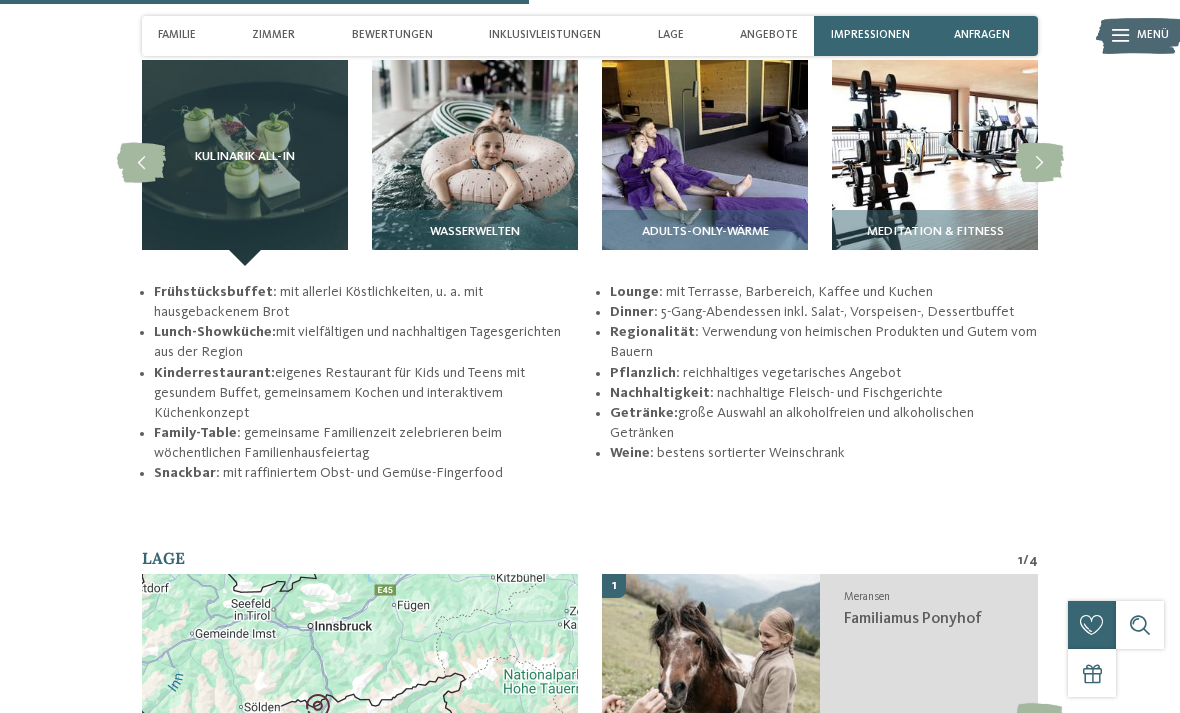 scroll, scrollTop: 2639, scrollLeft: 0, axis: vertical 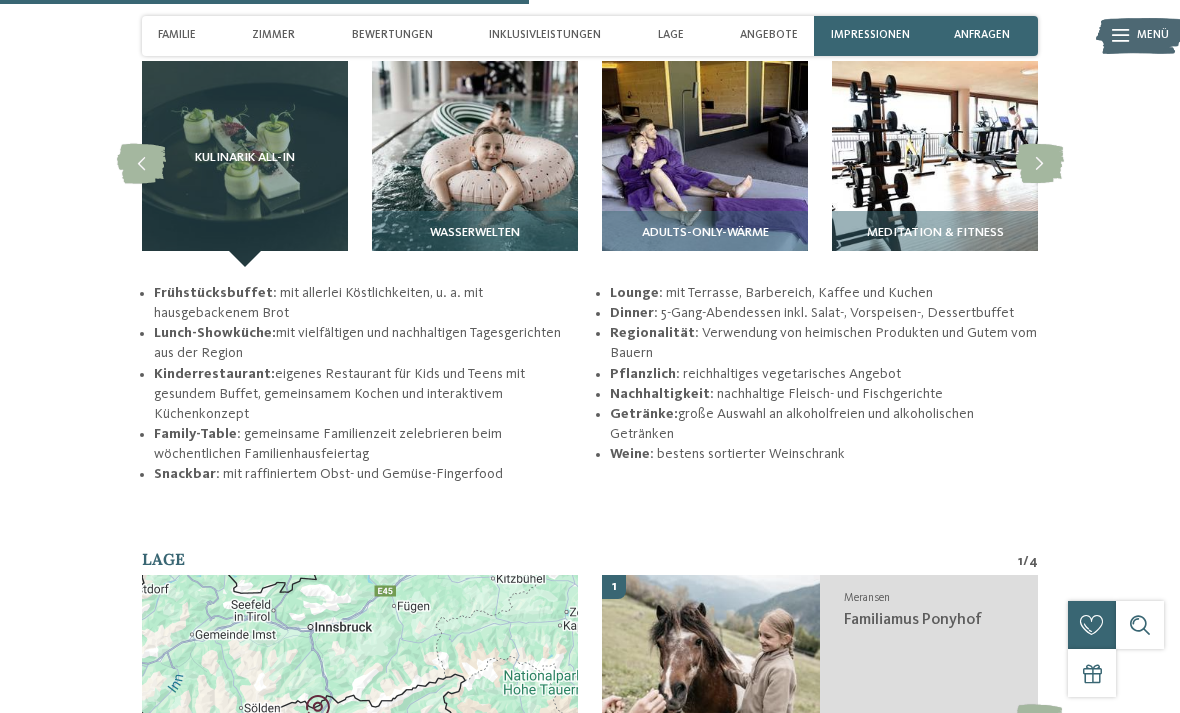 click at bounding box center (1039, 164) 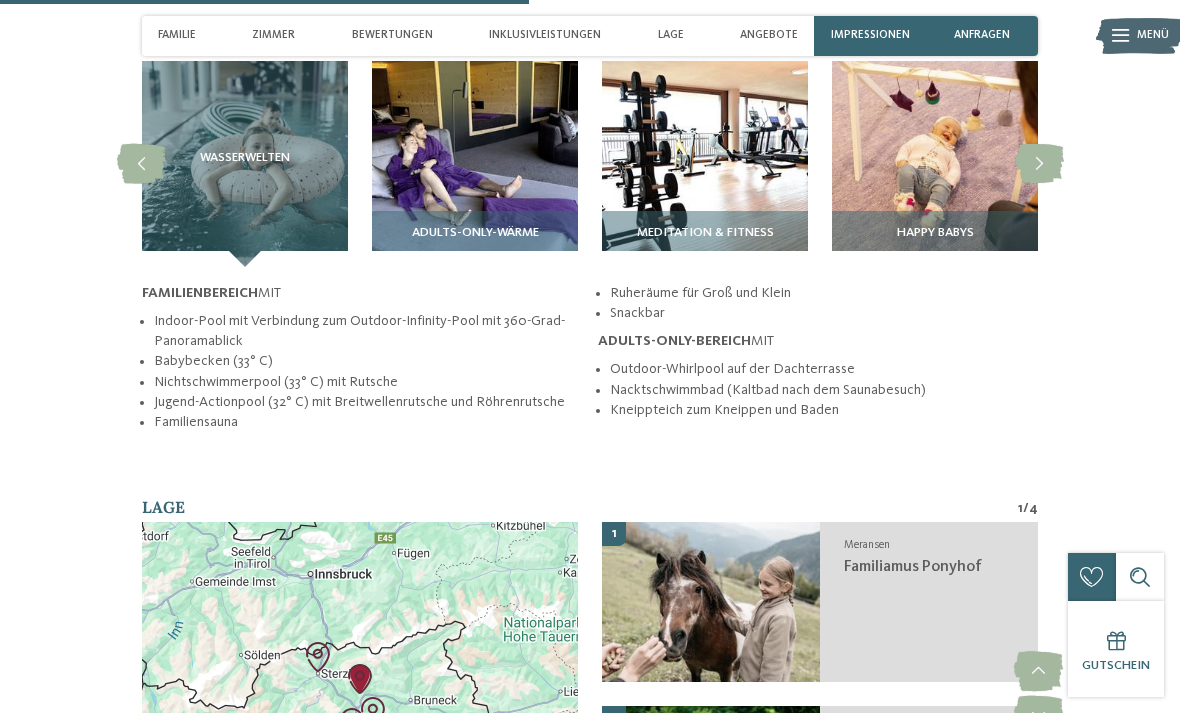 click at bounding box center (1039, 164) 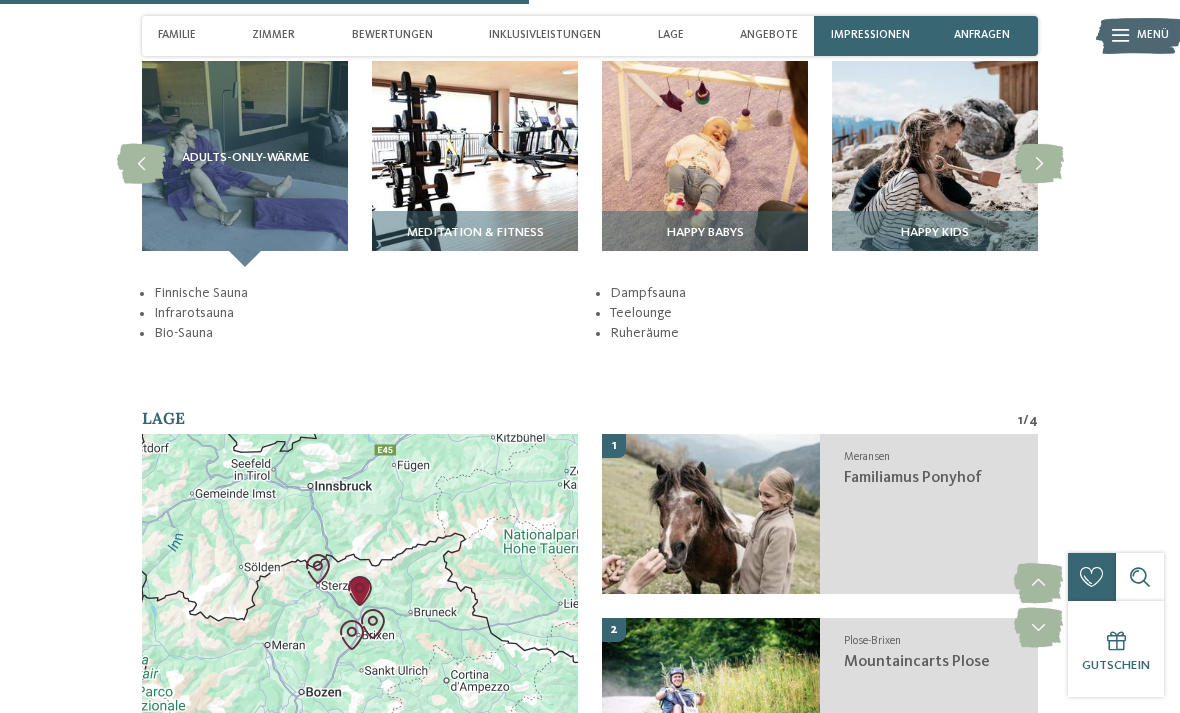 click at bounding box center (1039, 164) 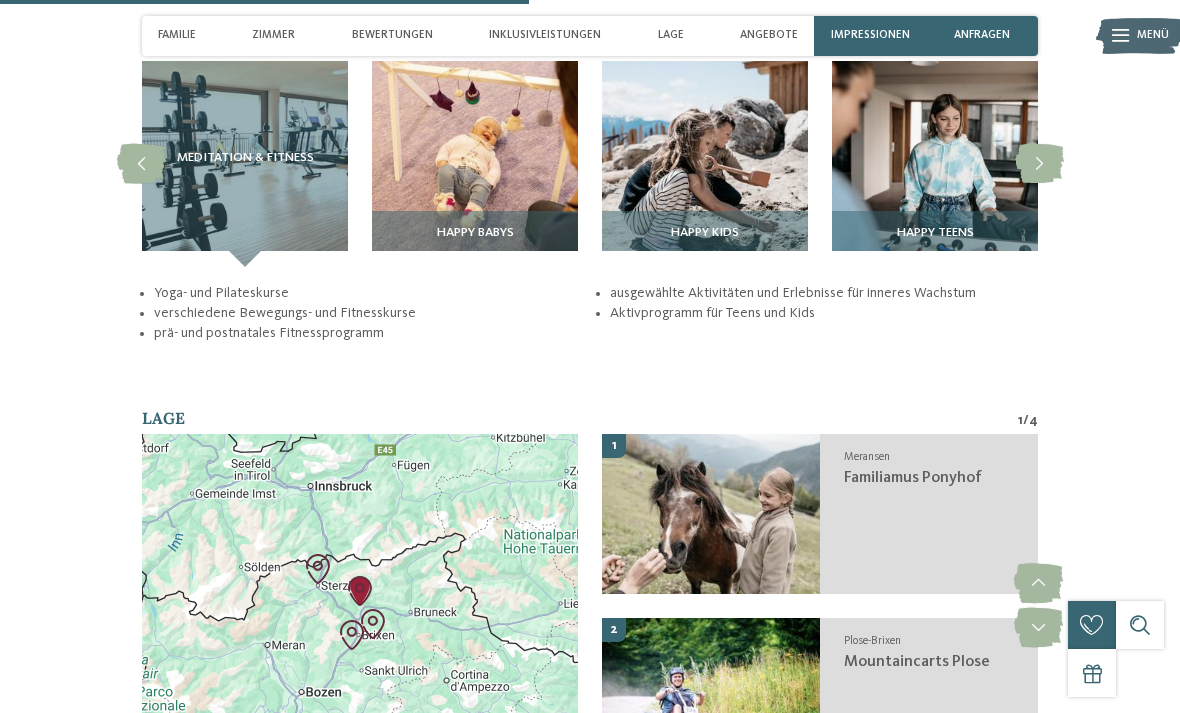 click at bounding box center [1039, 164] 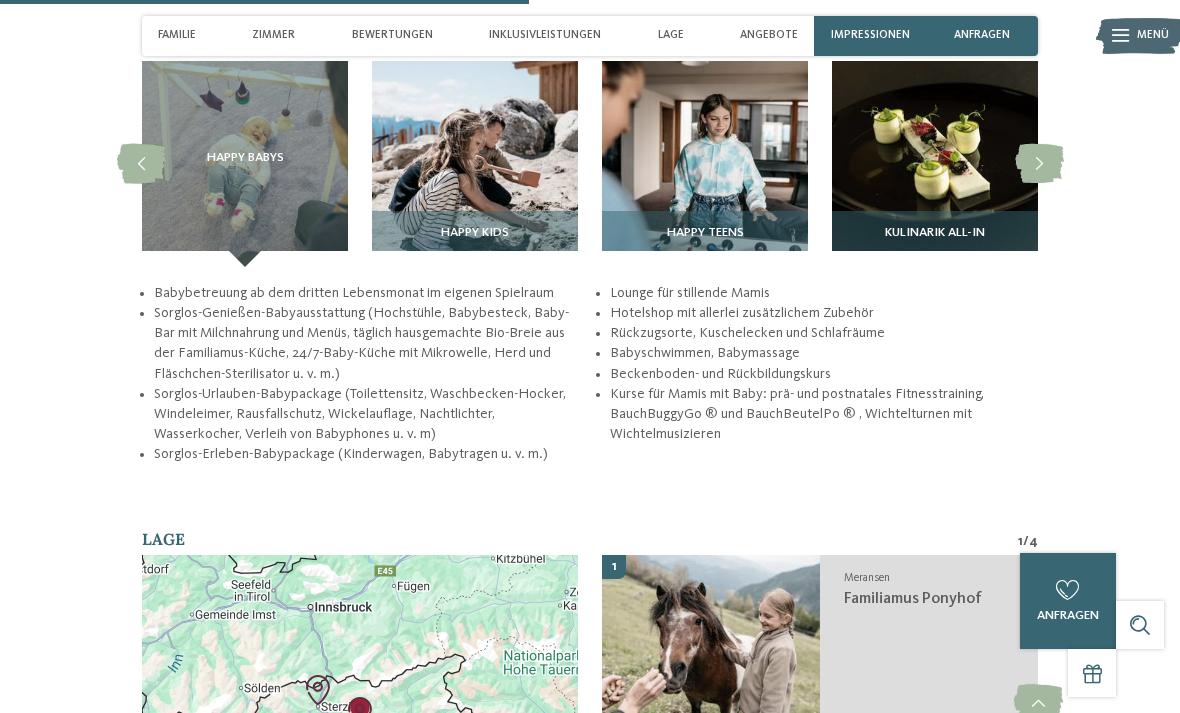 click at bounding box center [1039, 164] 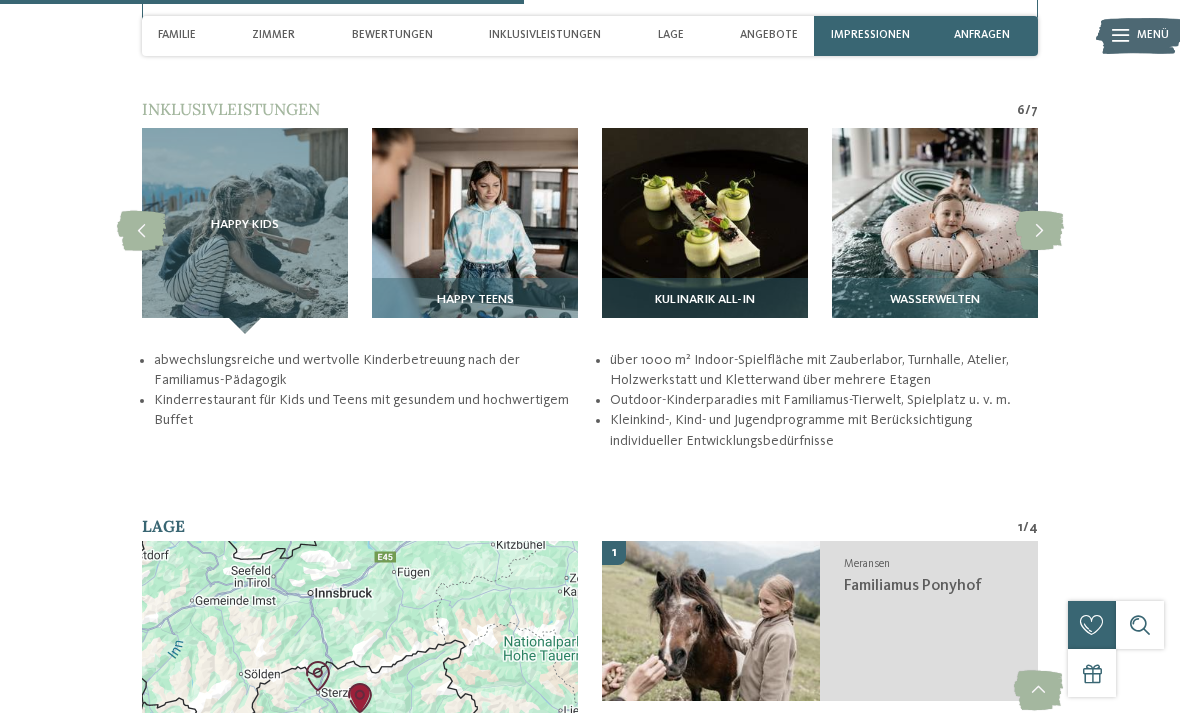 scroll, scrollTop: 2571, scrollLeft: 0, axis: vertical 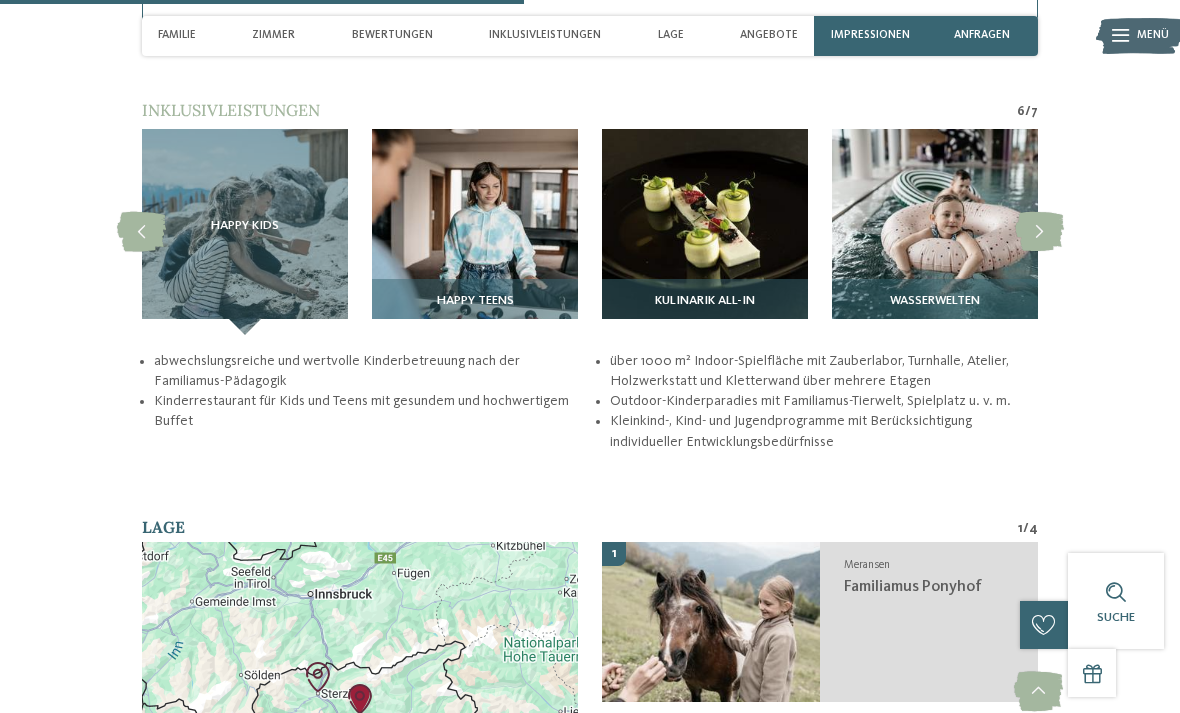 click on "Lage" at bounding box center [671, 35] 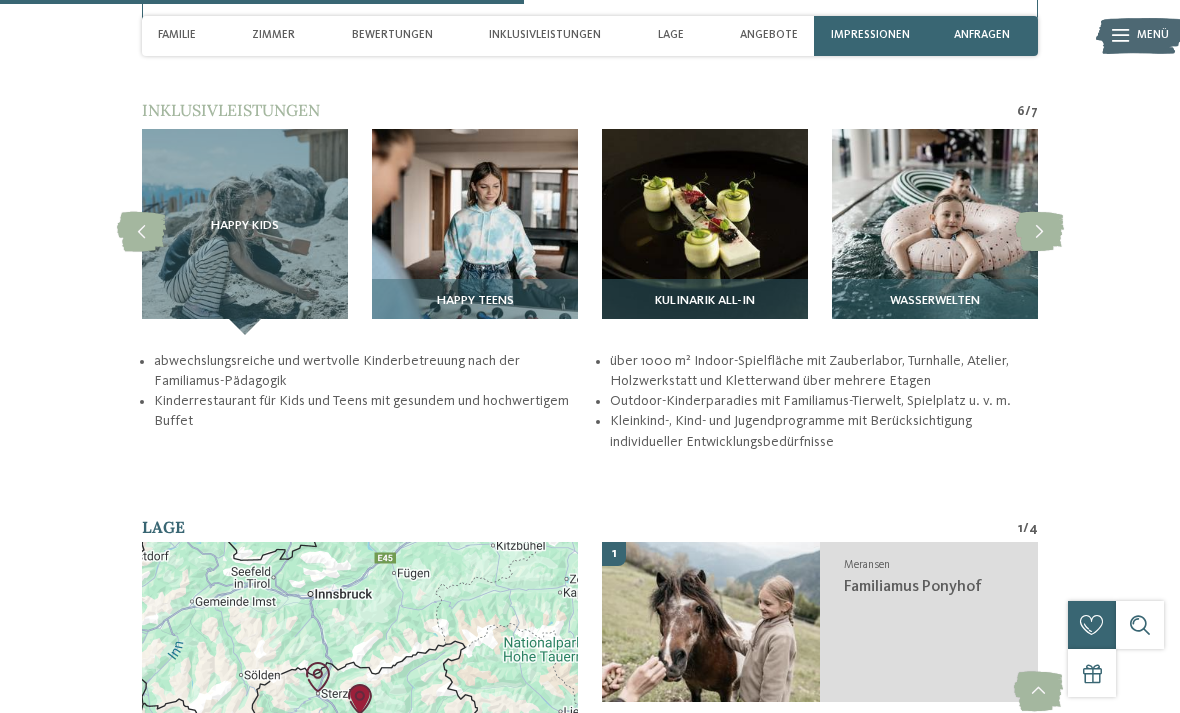 click on "Lage" at bounding box center [671, 36] 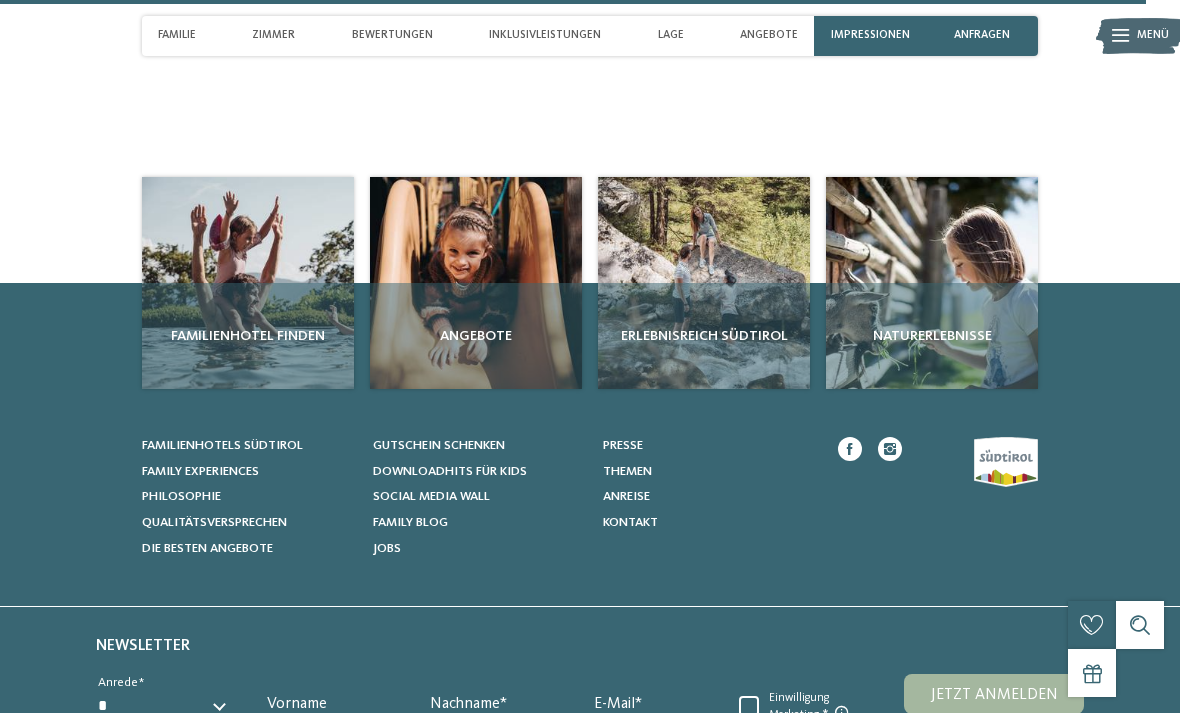 scroll, scrollTop: 5625, scrollLeft: 0, axis: vertical 